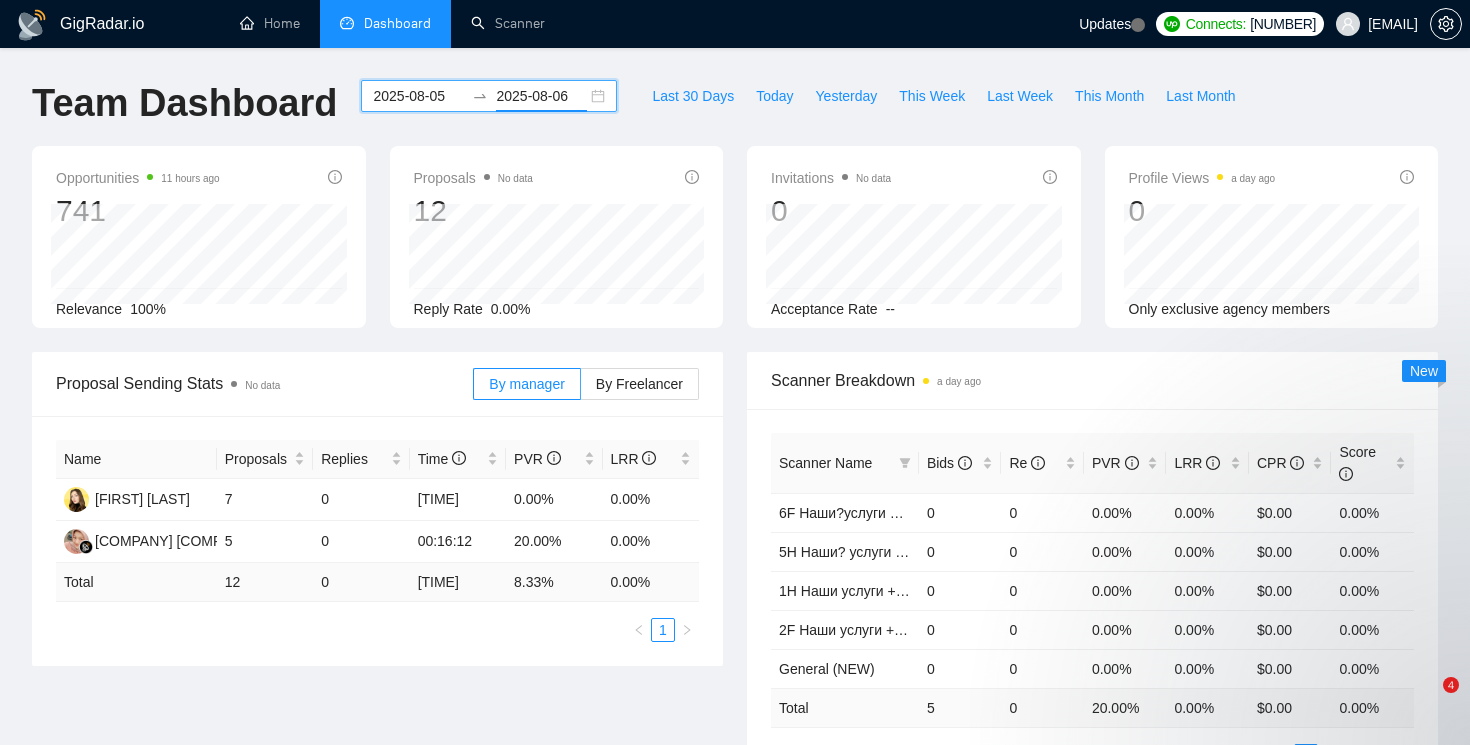 scroll, scrollTop: 79, scrollLeft: 0, axis: vertical 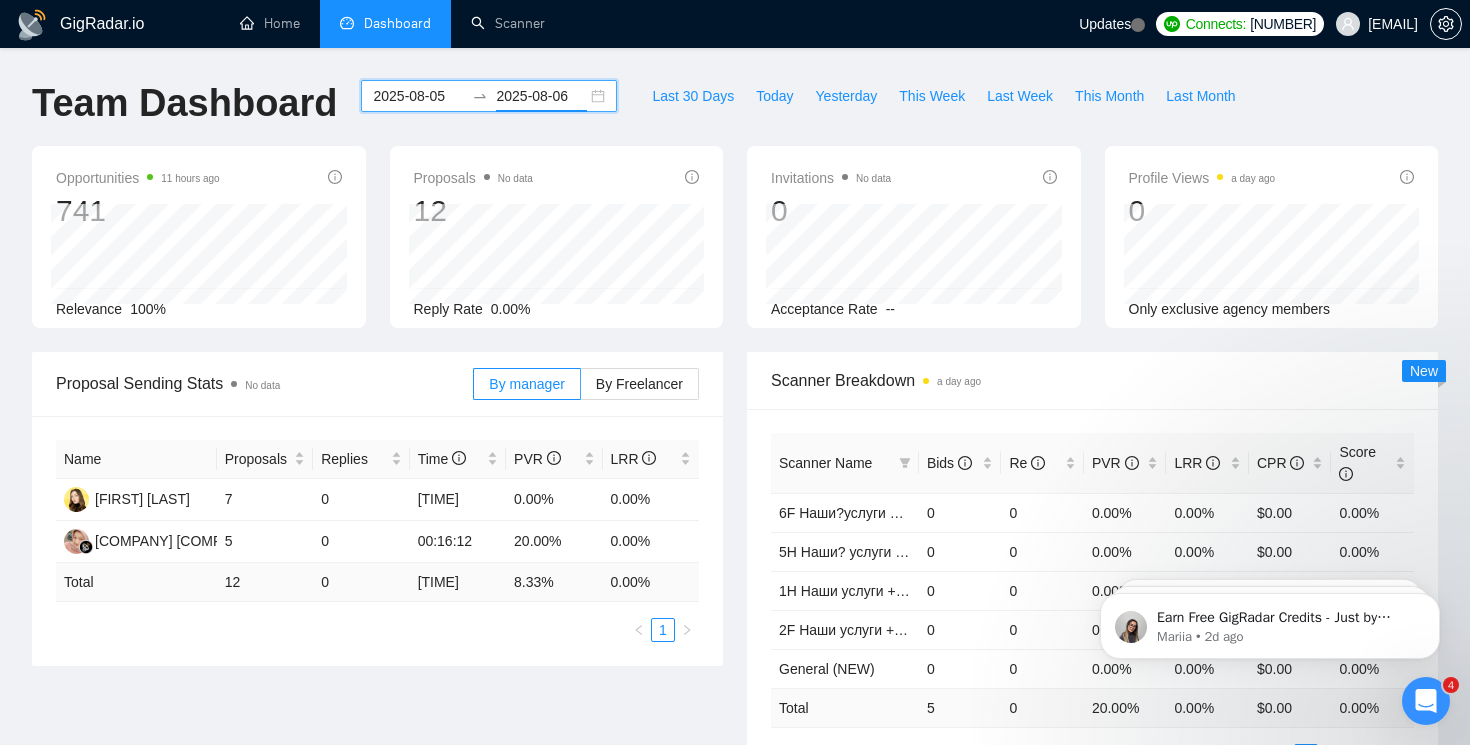 click on "2025-08-05" at bounding box center [418, 96] 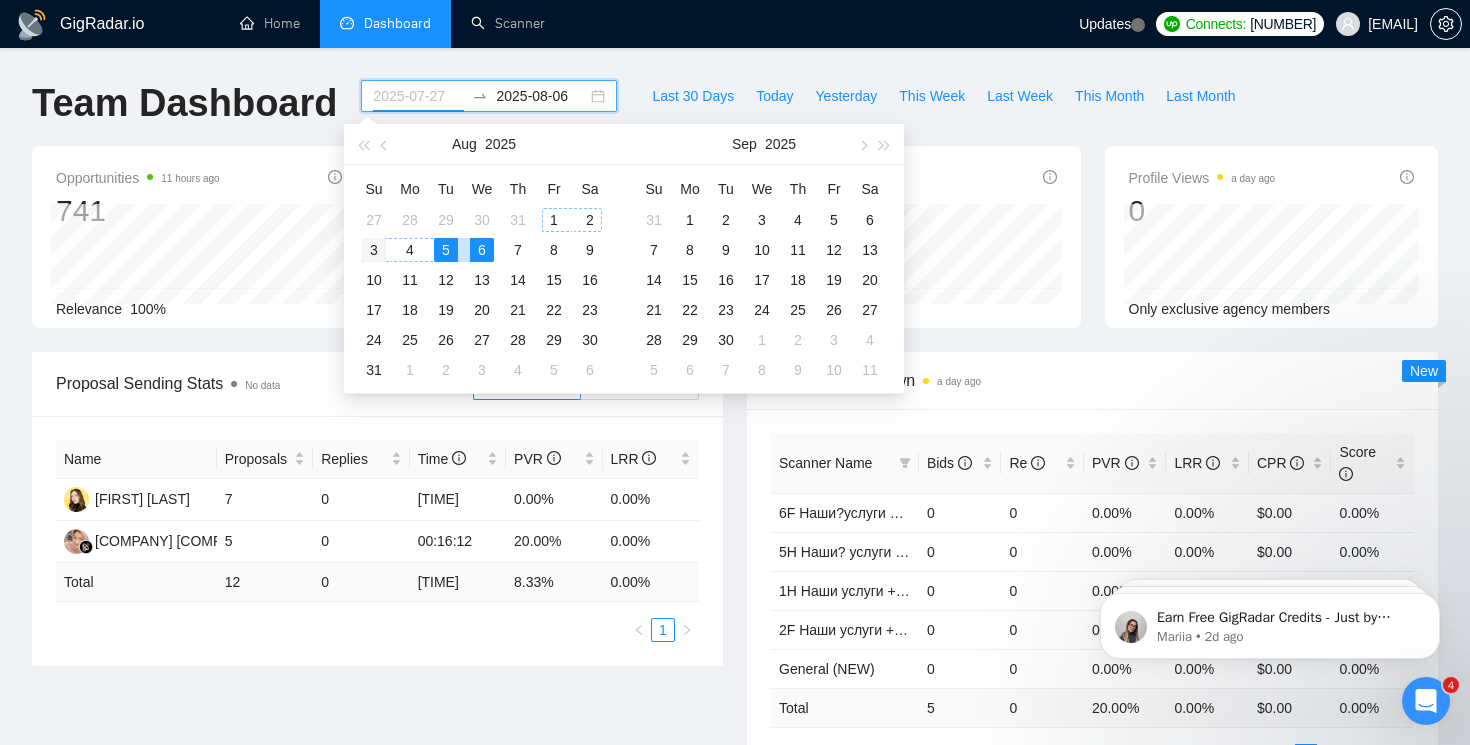 type on "2025-08-03" 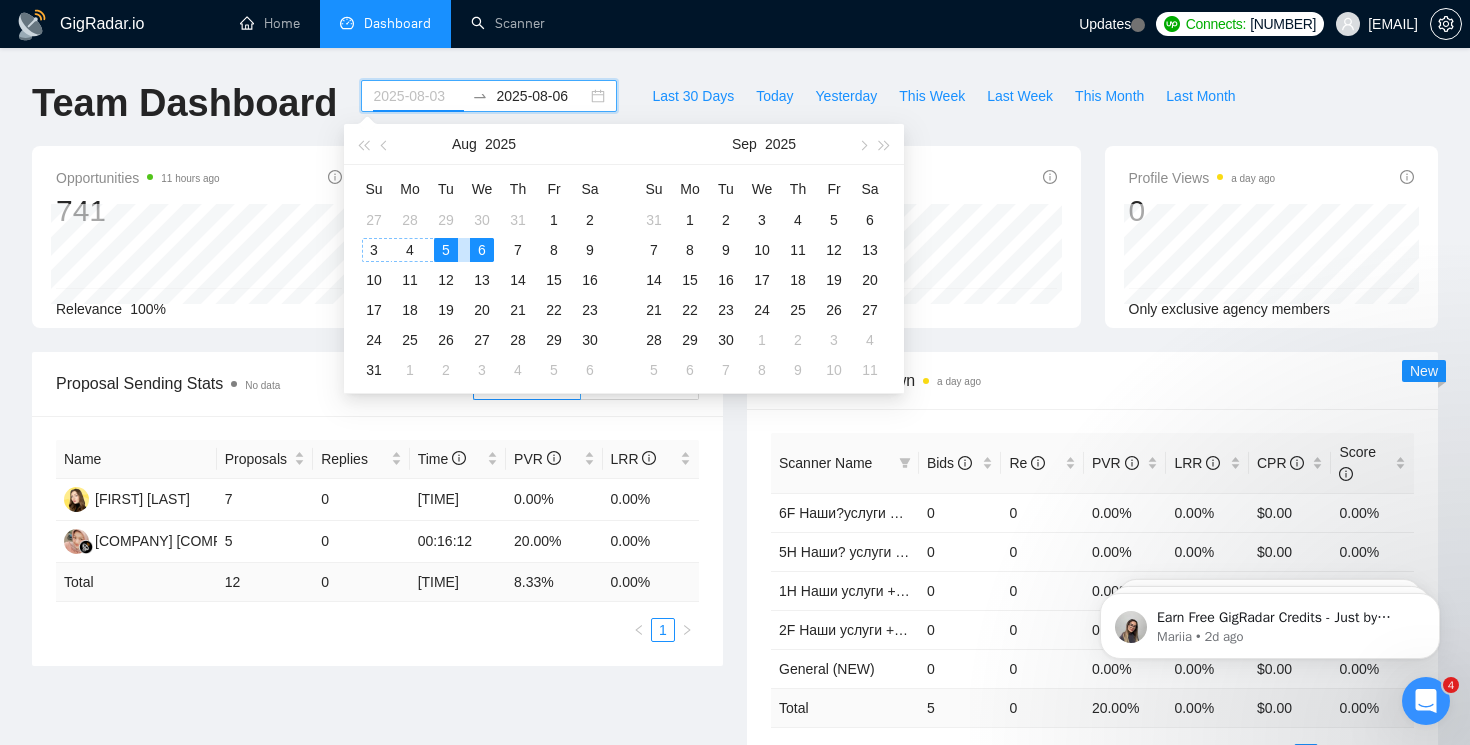 click on "3" at bounding box center [374, 250] 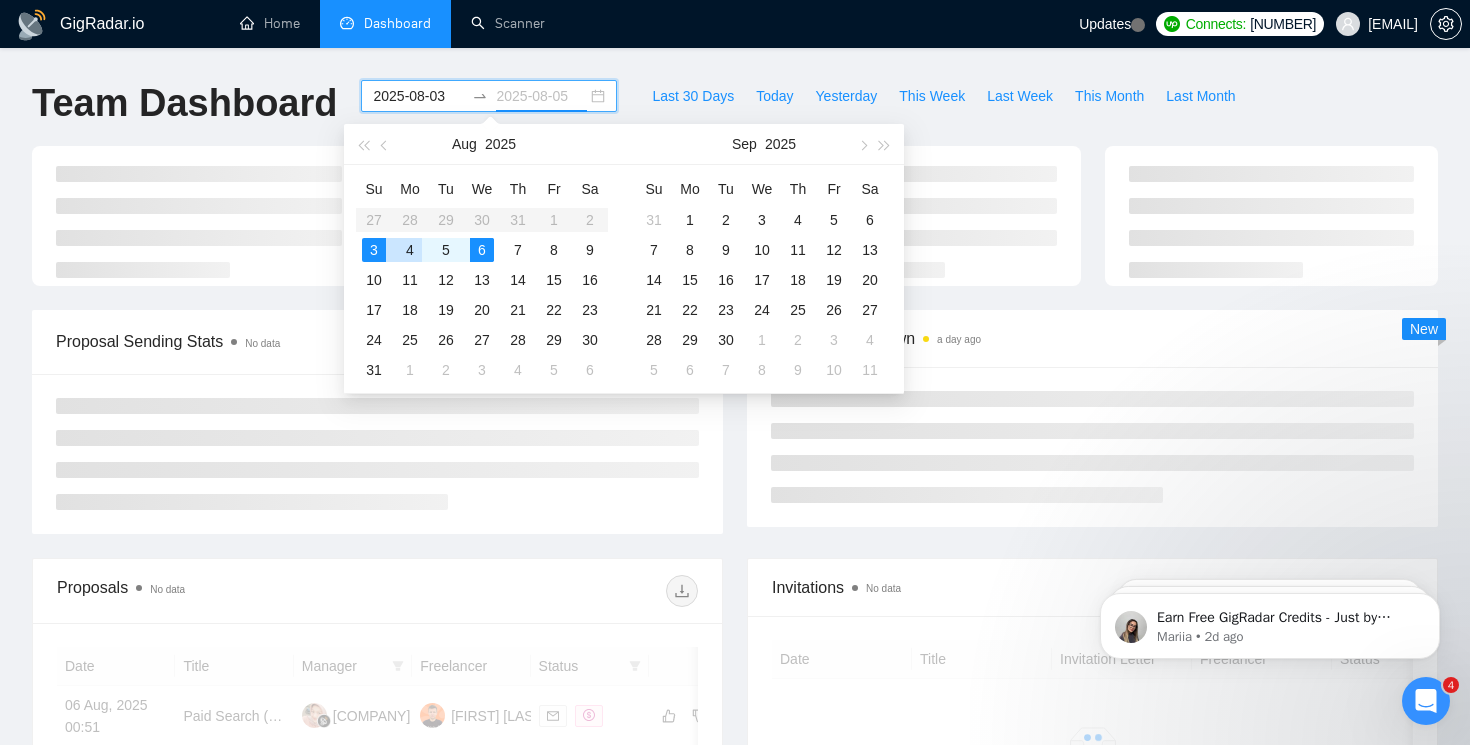 type on "2025-08-06" 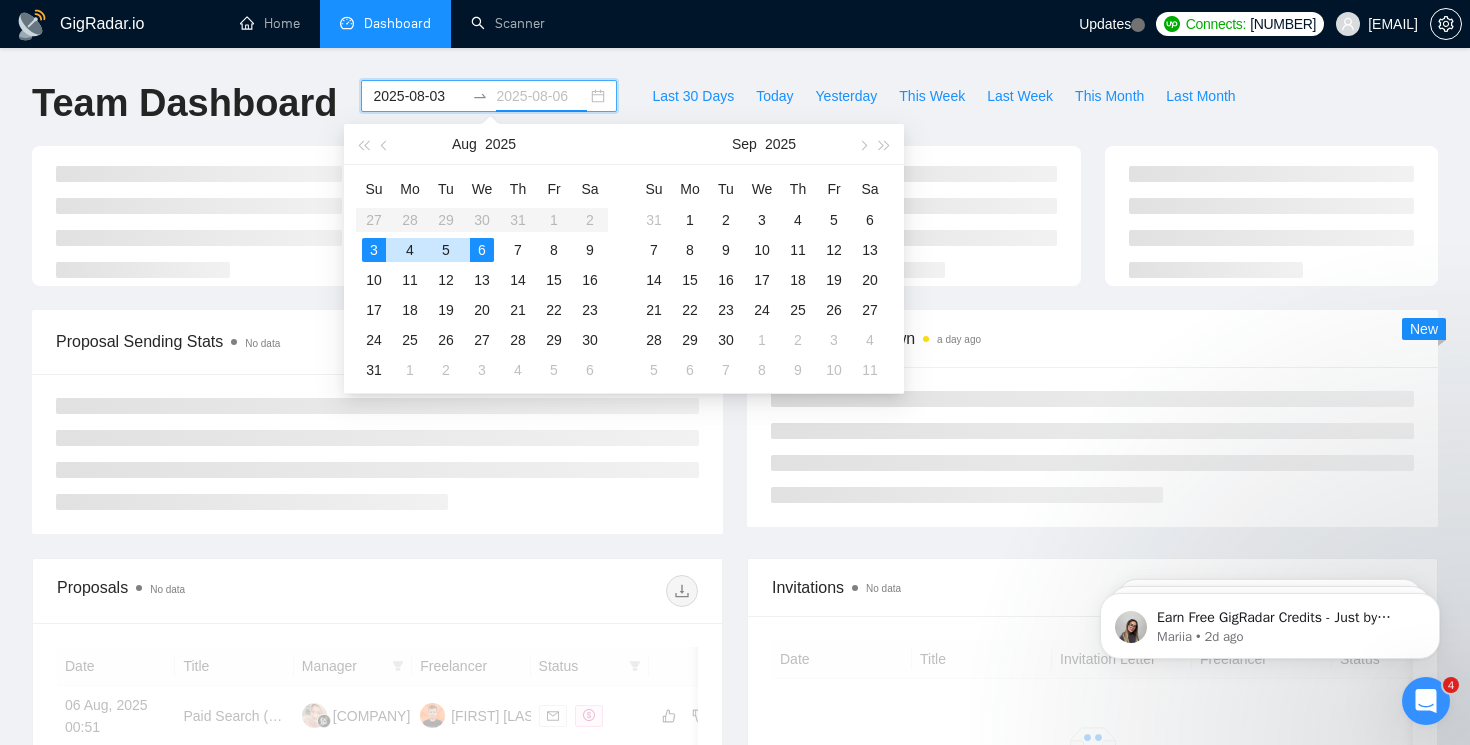 click on "GigRadar.io Home Dashboard Scanner Updates
Connects: 2424 iryna.abromavice@aimers.io Team Dashboard 2025-08-03 2025-08-06 Last 30 Days Today Yesterday This Week Last Week This Month Last Month Proposal Sending Stats No data By manager By Freelancer Scanner Breakdown a day ago New Proposals No data Date Title Manager Freelancer Status               06 Aug, 2025 00:51 Paid Search (Google & Bing) Expert for early-stage SaaS Company Alpia Alpia Yuri Yurchuk 05 Aug, 2025 21:47 Junior Performance Marketer Alpia Alpia Yuri Yurchuk 05 Aug, 2025 21:46 Bing PPC Ads, Campaign & Keyword bids manager, full time. Alpia Alpia Yuri Yurchuk 05 Aug, 2025 20:25 LinkedIn Ads Manager for B2B Tech Campaigns Alpia Alpia Yuri Yurchuk 05 Aug, 2025 19:35 Facebook Ads Specialist Needed for Digital Product. Optimize Alpia Alpia Yuri Yurchuk 05 Aug, 2025 17:35 Meta Ads Specialist Needed for Business Growth Valeryia Malevich Yuri Yurchuk 05 Aug, 2025 17:28 Valeryia Malevich 1 2" at bounding box center (735, 372) 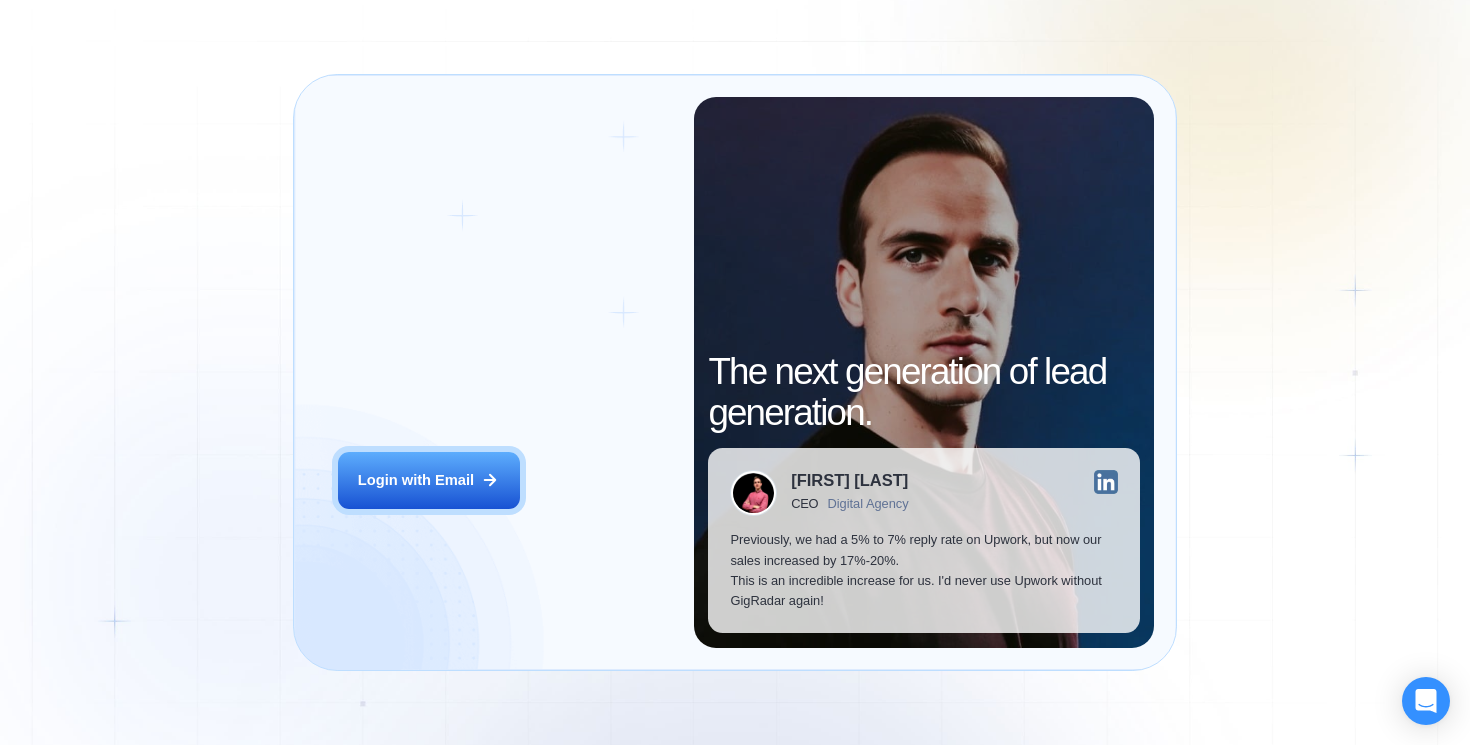 scroll, scrollTop: 0, scrollLeft: 0, axis: both 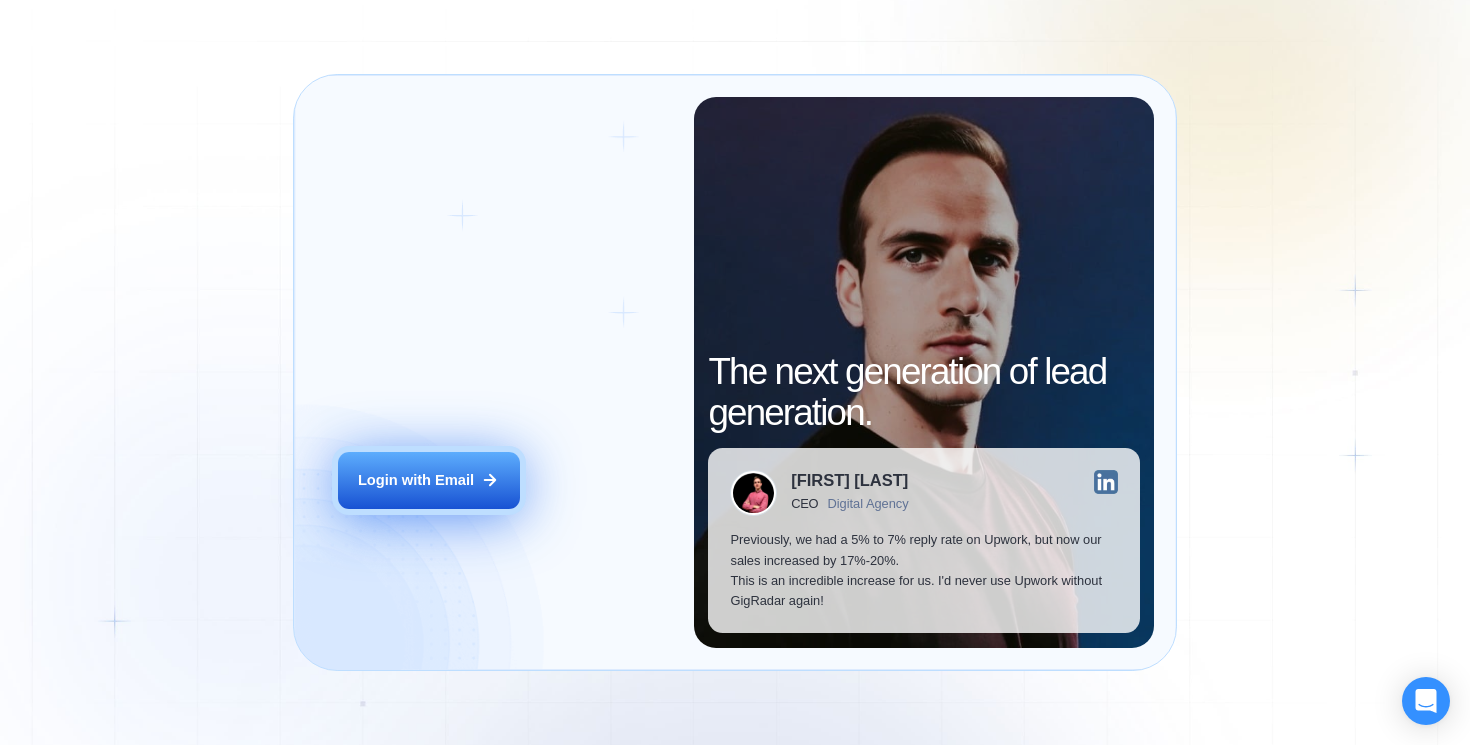 click on "Login with Email" at bounding box center [416, 480] 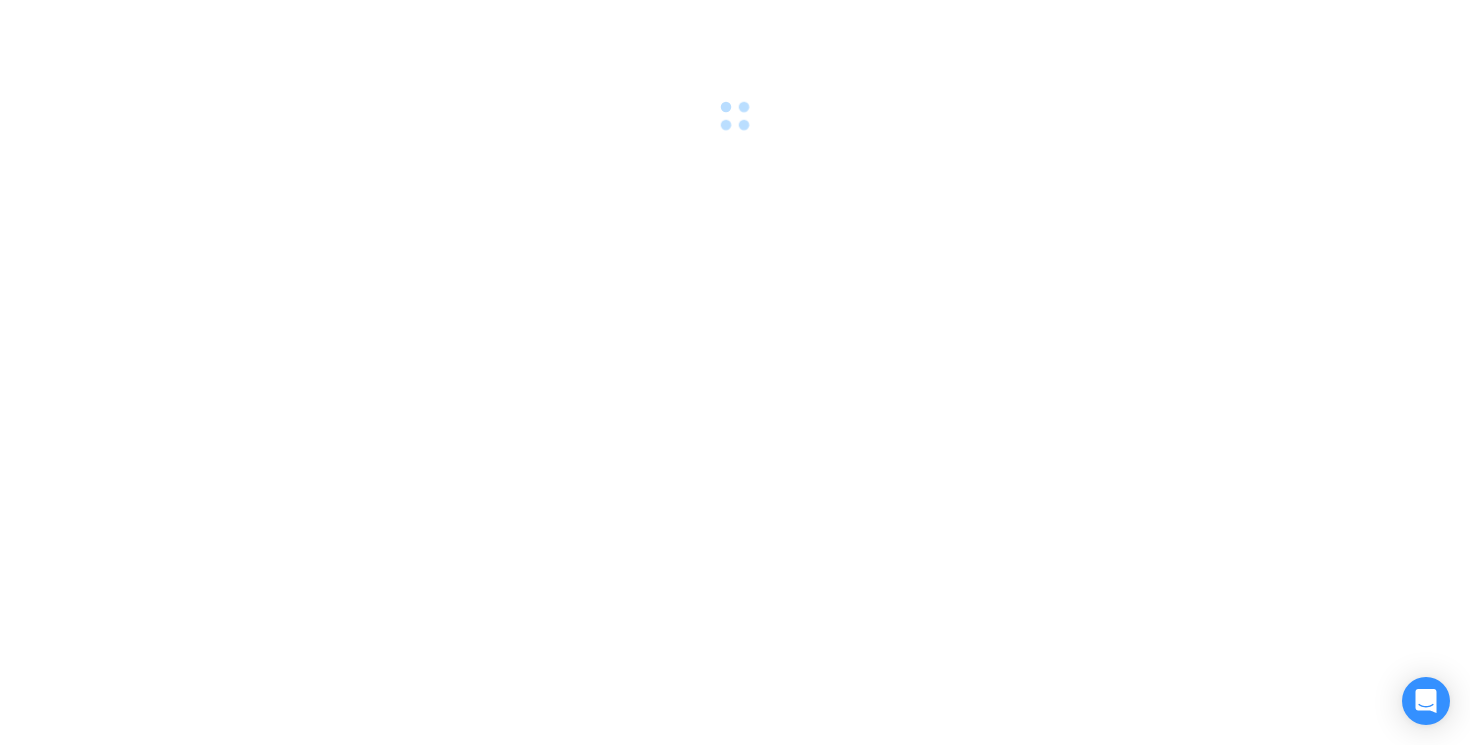 scroll, scrollTop: 0, scrollLeft: 0, axis: both 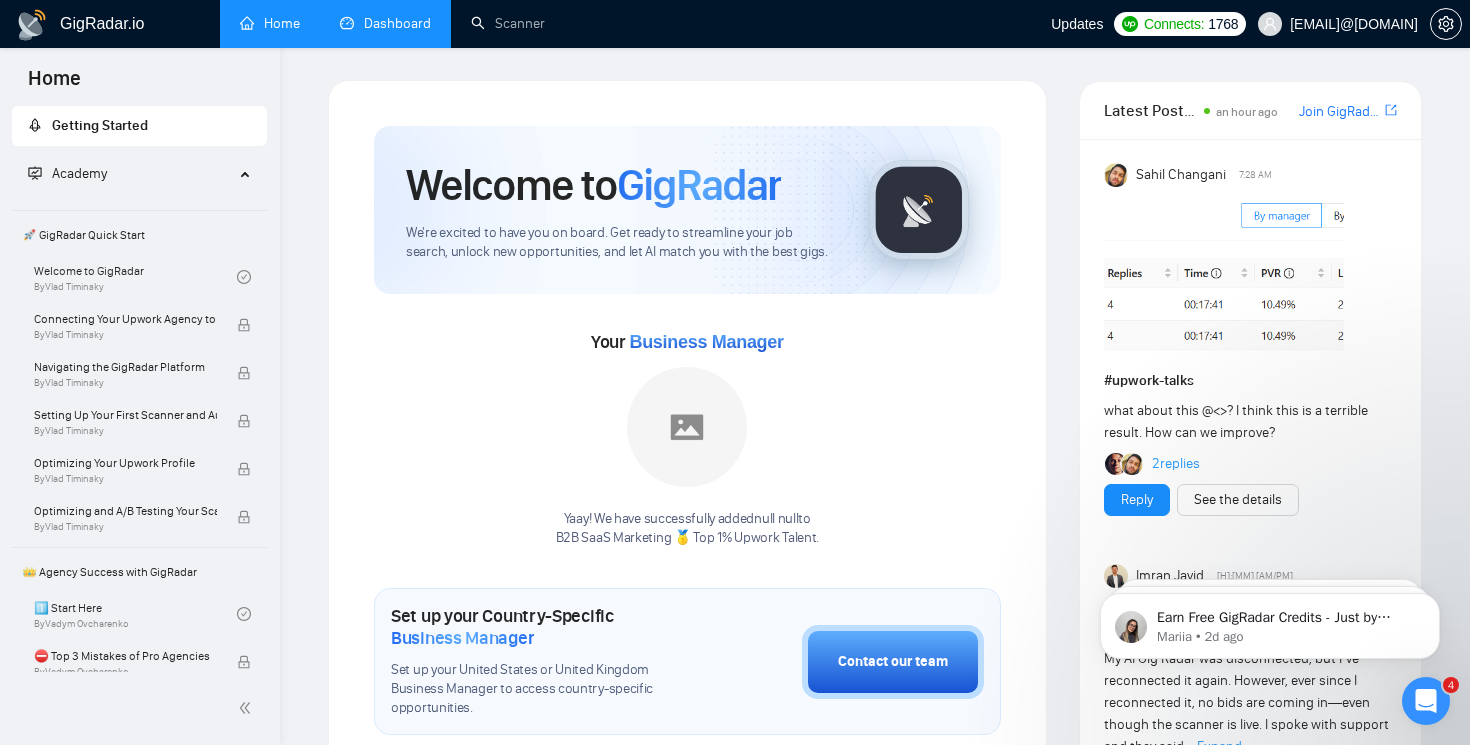 click on "Dashboard" at bounding box center [385, 23] 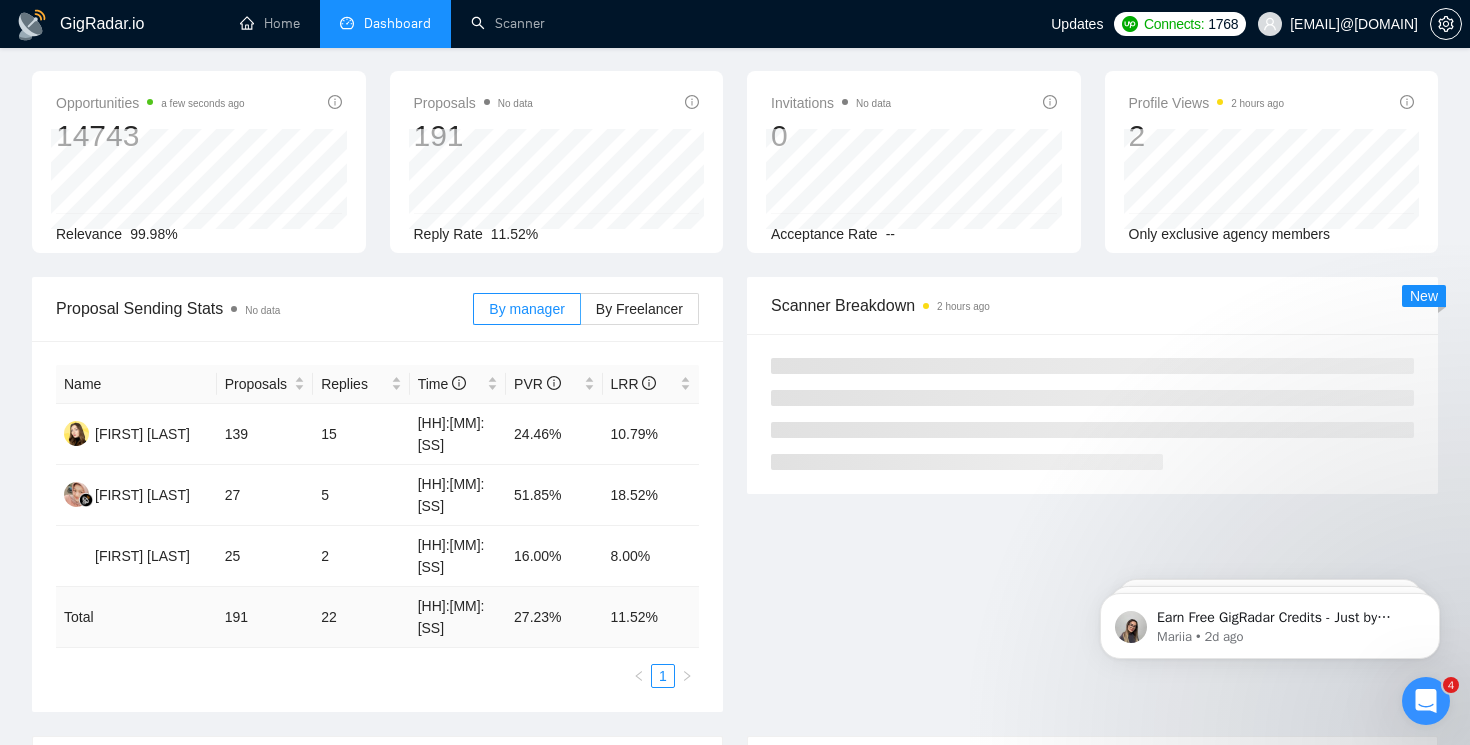 scroll, scrollTop: 0, scrollLeft: 0, axis: both 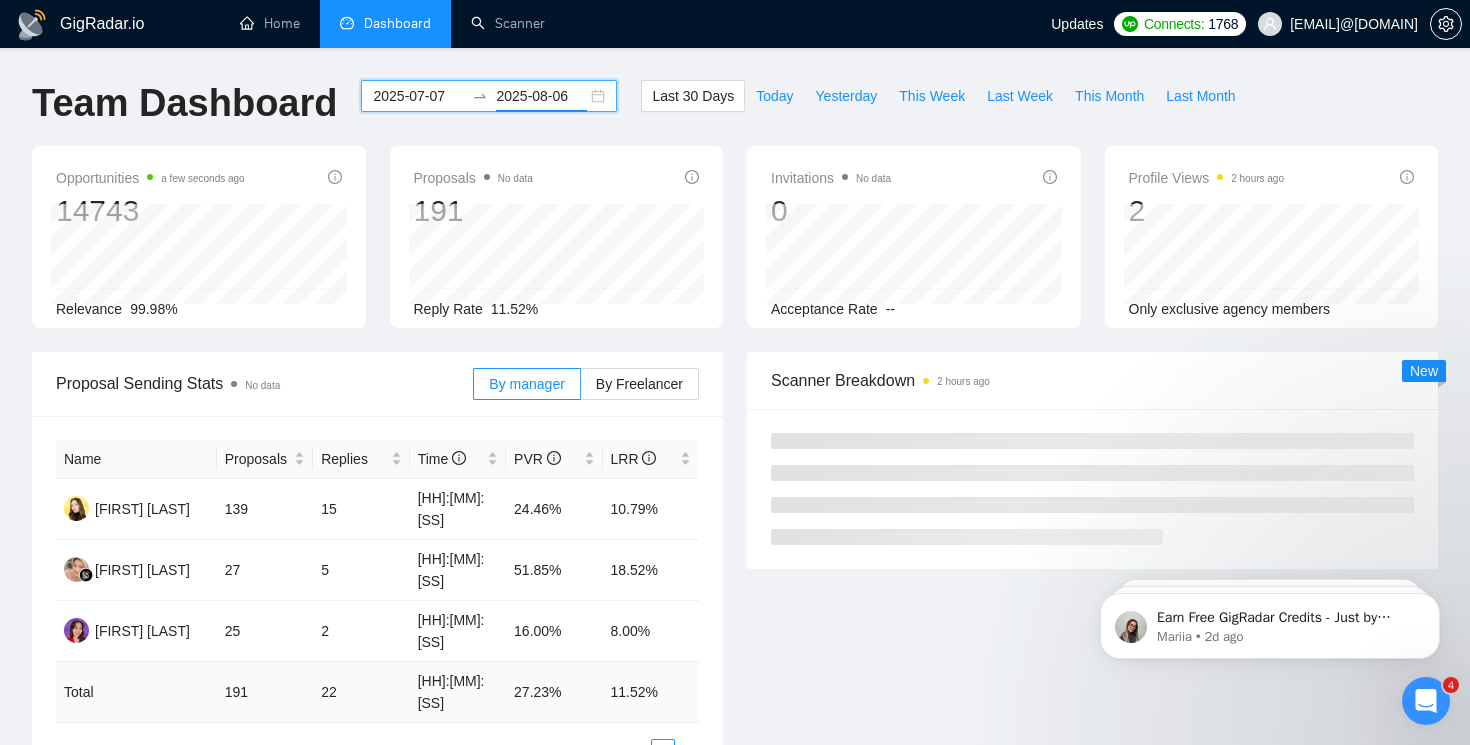 click on "2025-08-06" at bounding box center [541, 96] 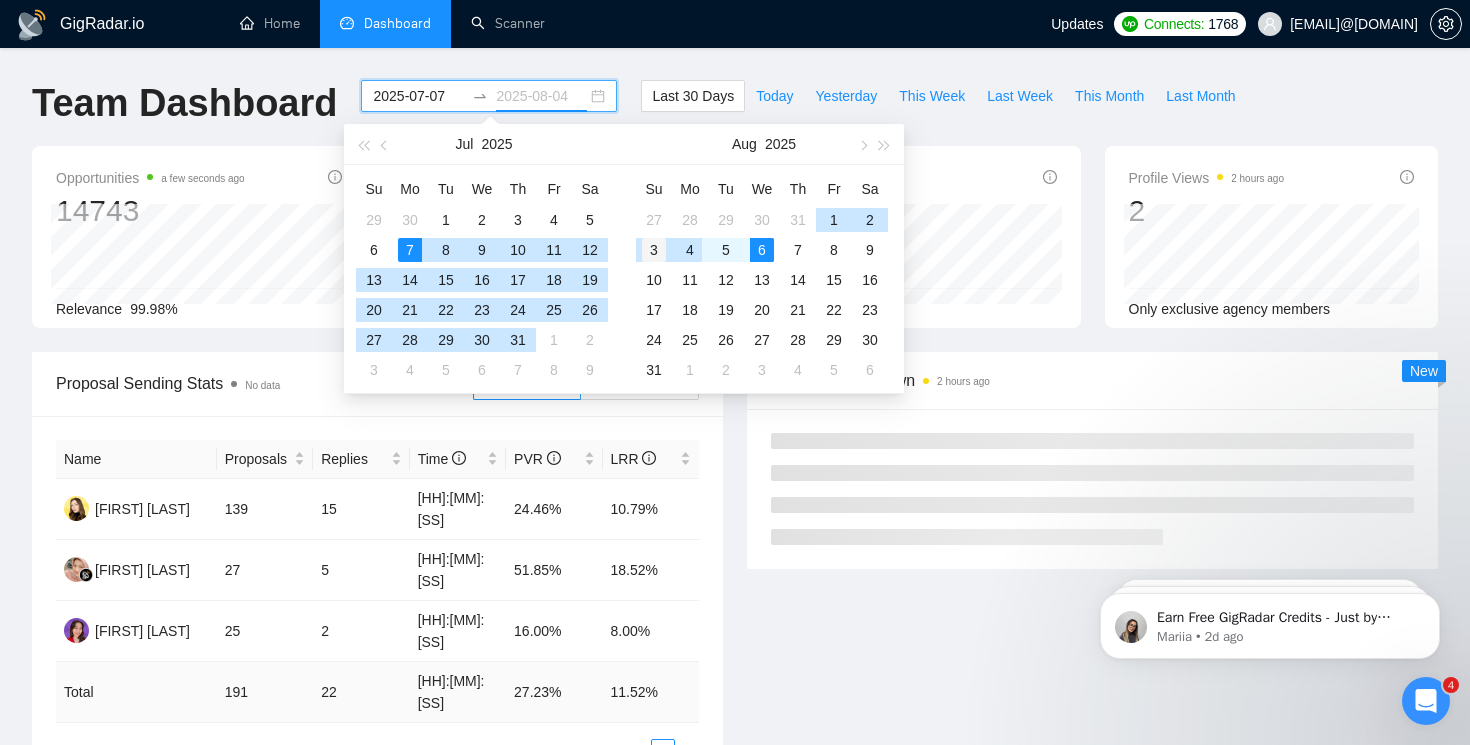 type on "2025-08-03" 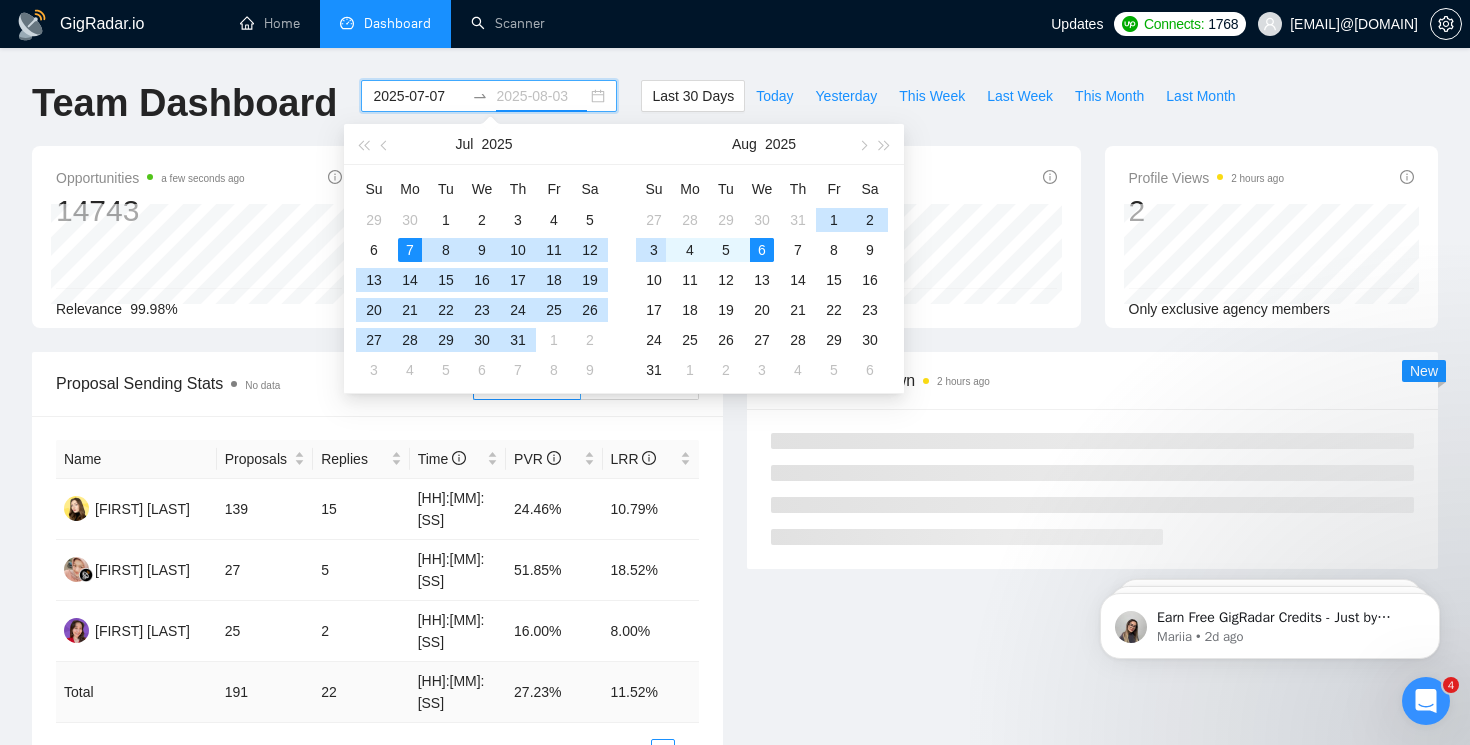 click on "3" at bounding box center (654, 250) 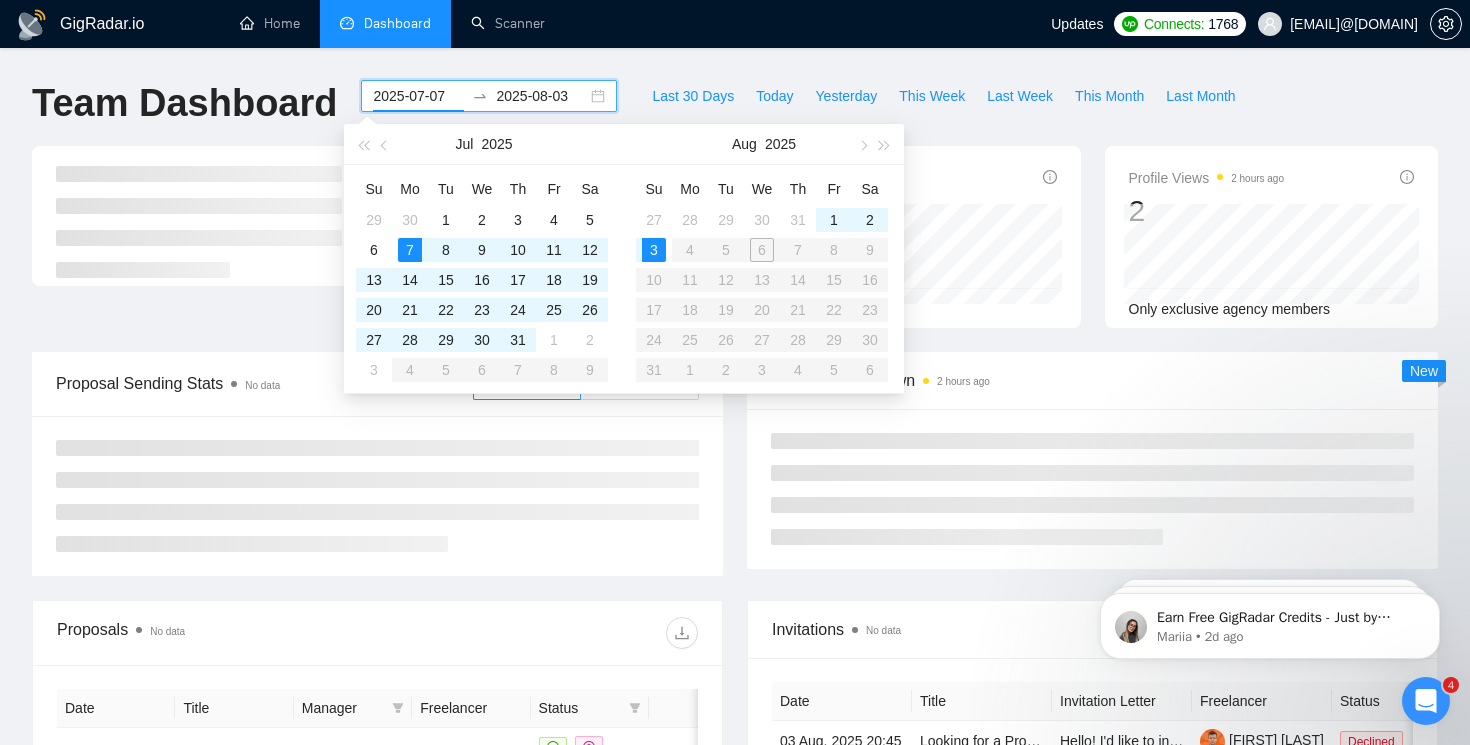 click on "Su Mo Tu We Th Fr Sa 27 28 29 30 31 1 2 3 4 5 6 7 8 9 10 11 12 13 14 15 16 17 18 19 20 21 22 23 24 25 26 27 28 29 30 31 1 2 3 4 5 6" at bounding box center [762, 279] 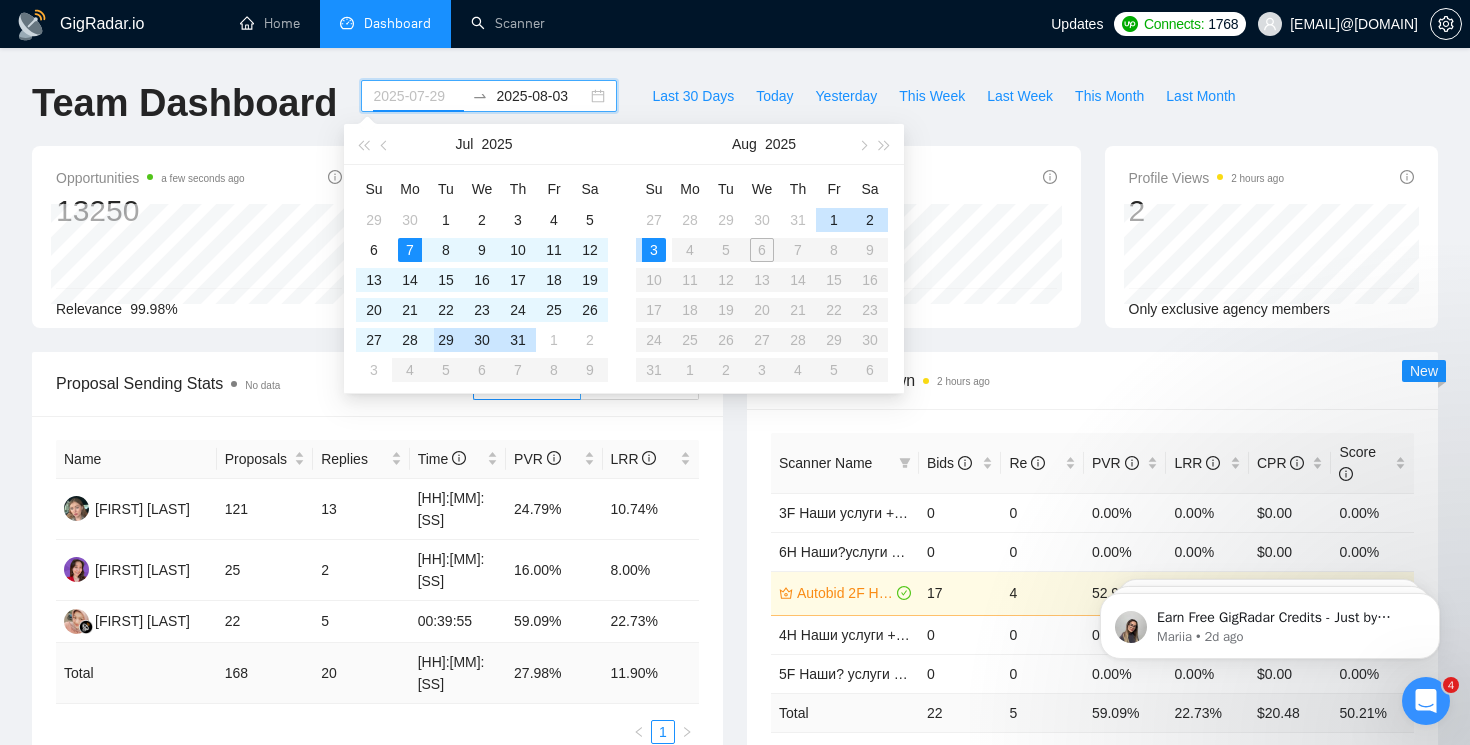 type on "2025-07-07" 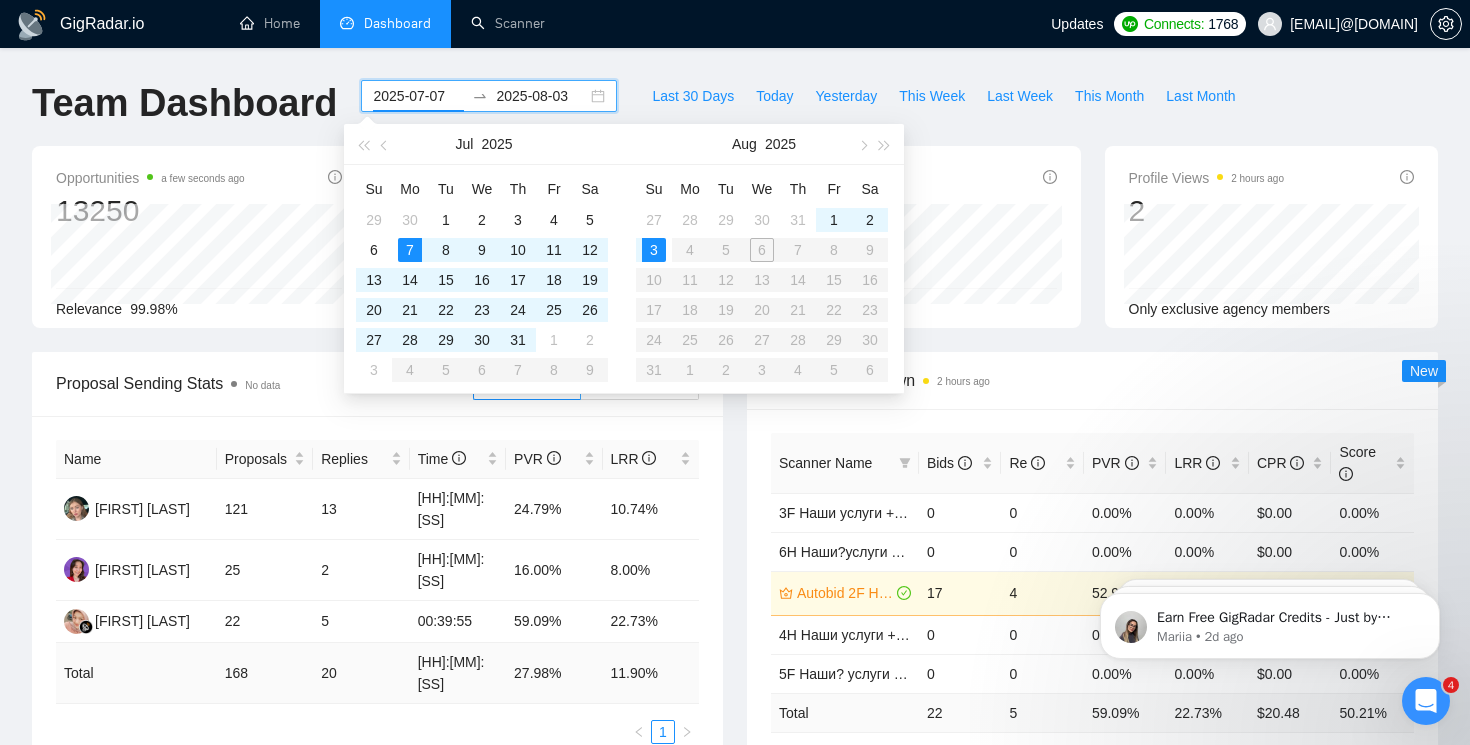 click on "2025-08-03" at bounding box center (541, 96) 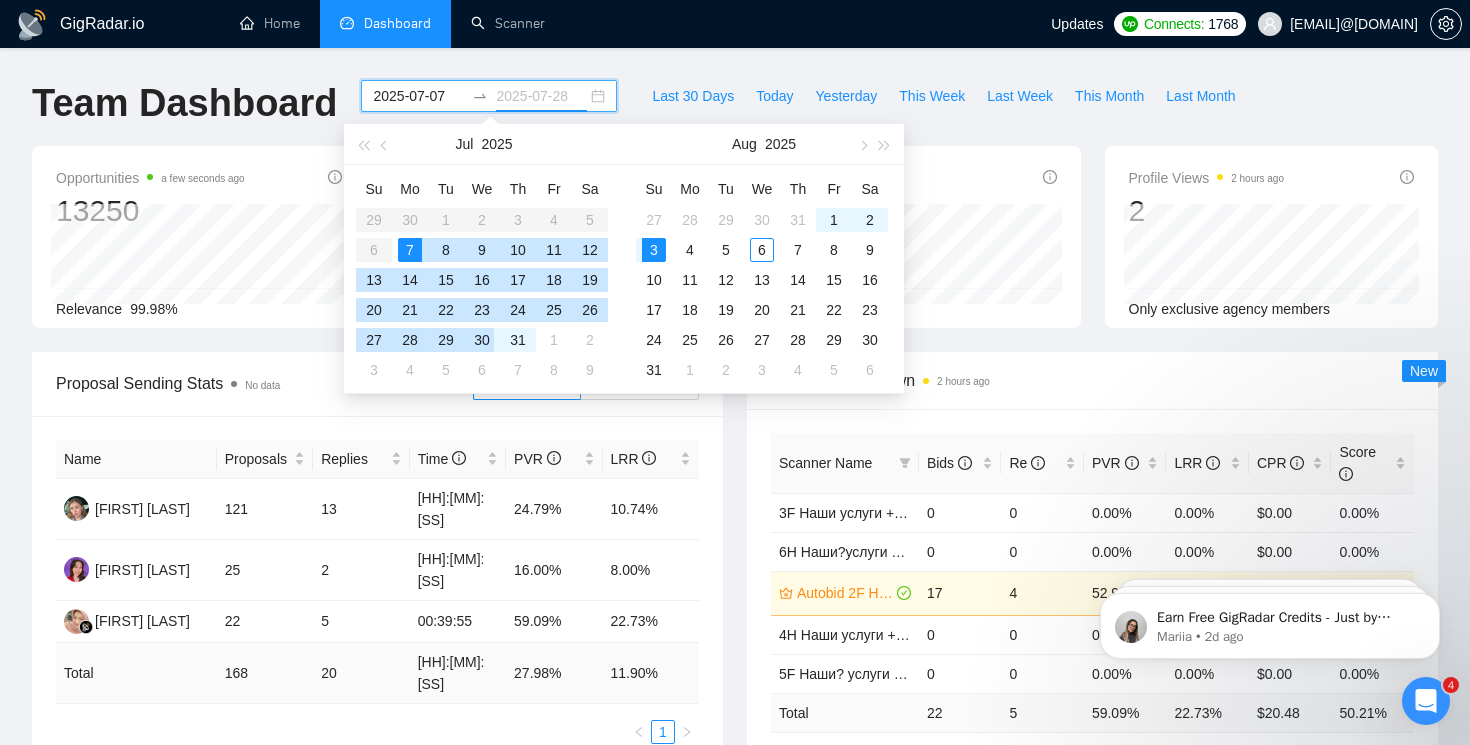 type on "2025-08-03" 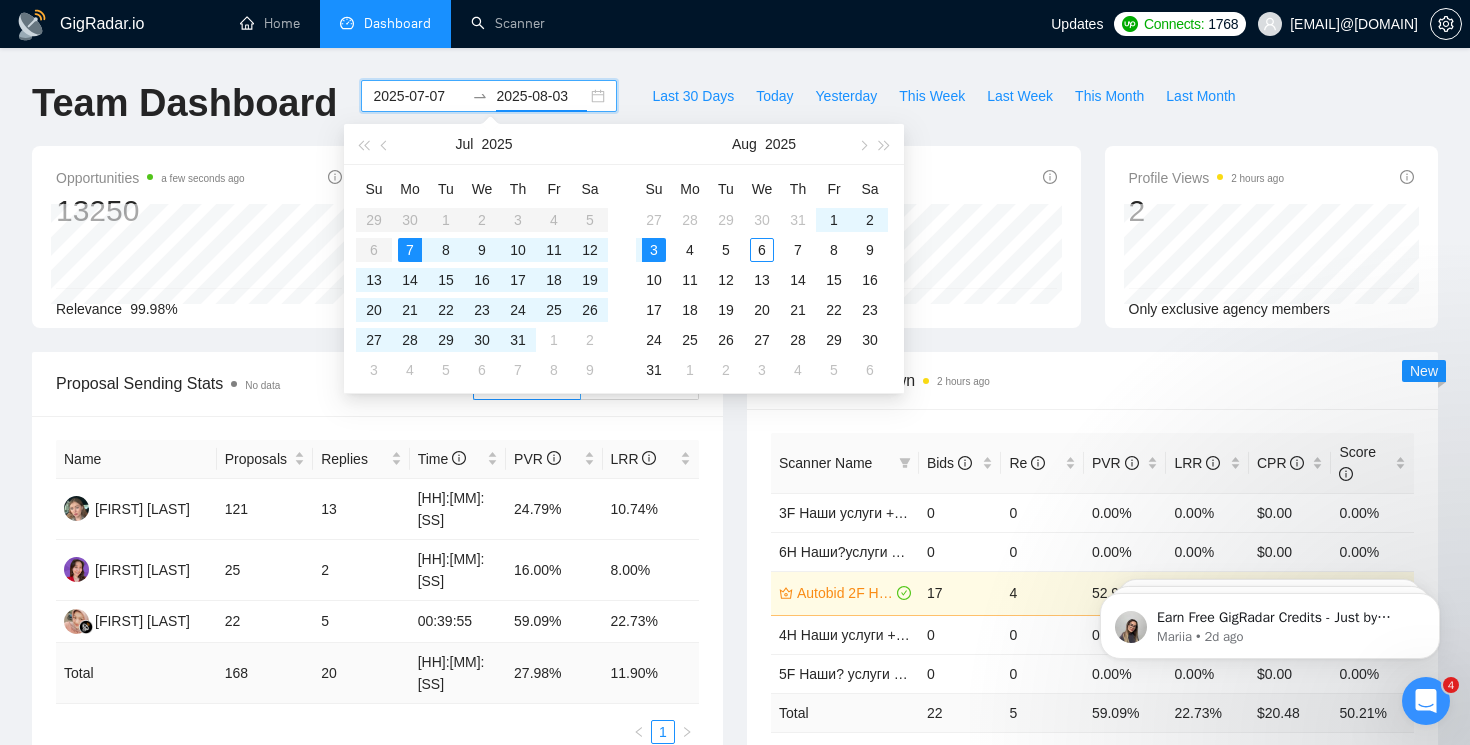 click on "2025-07-07" at bounding box center (418, 96) 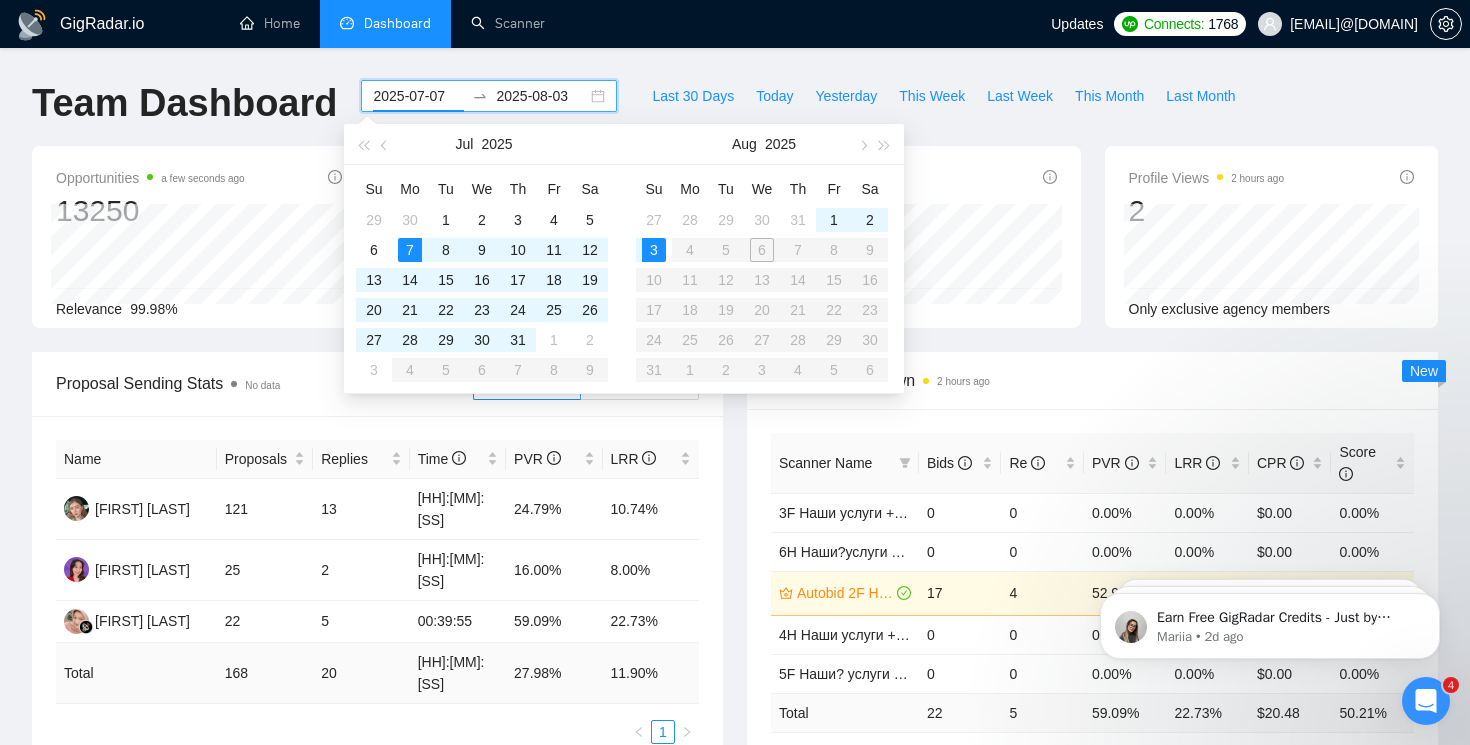 type on "2025-08-03" 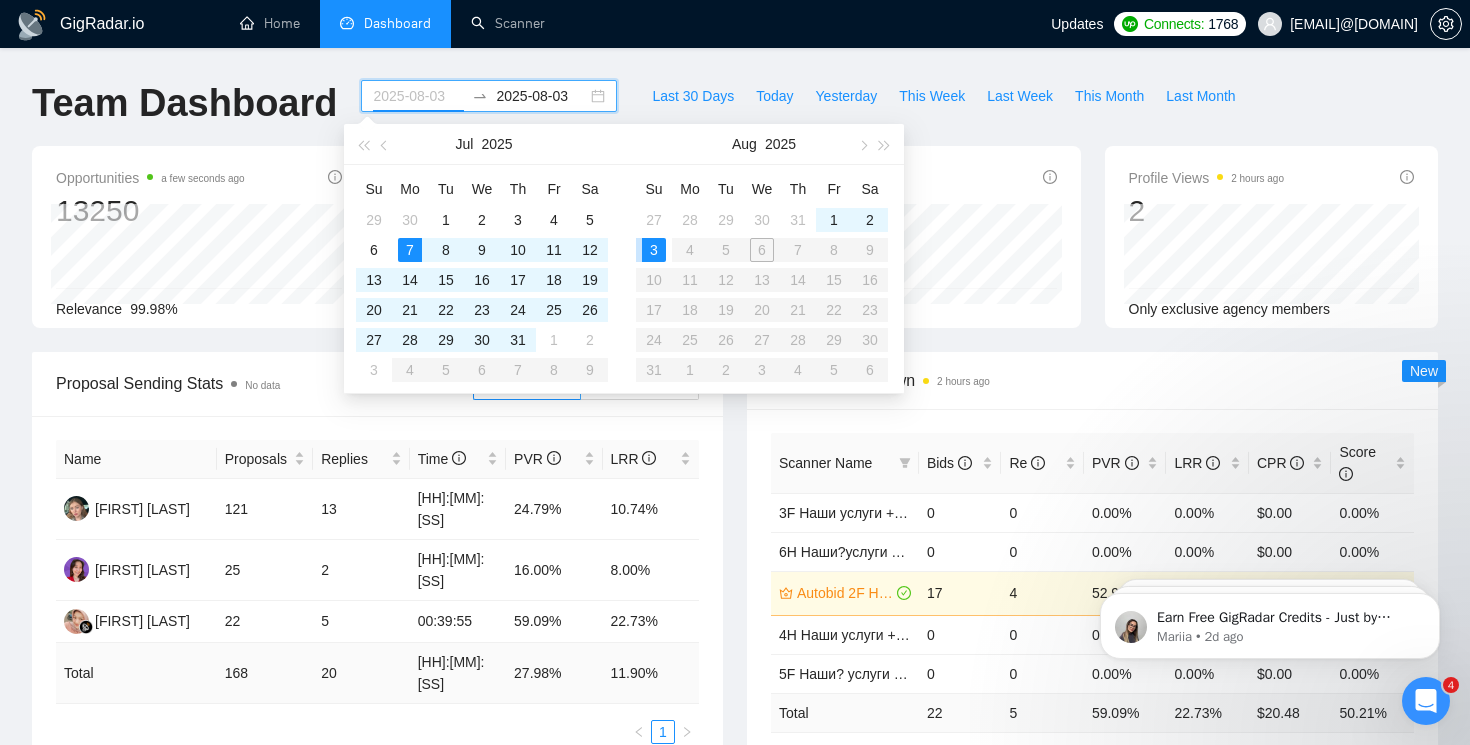 click on "3" at bounding box center [654, 250] 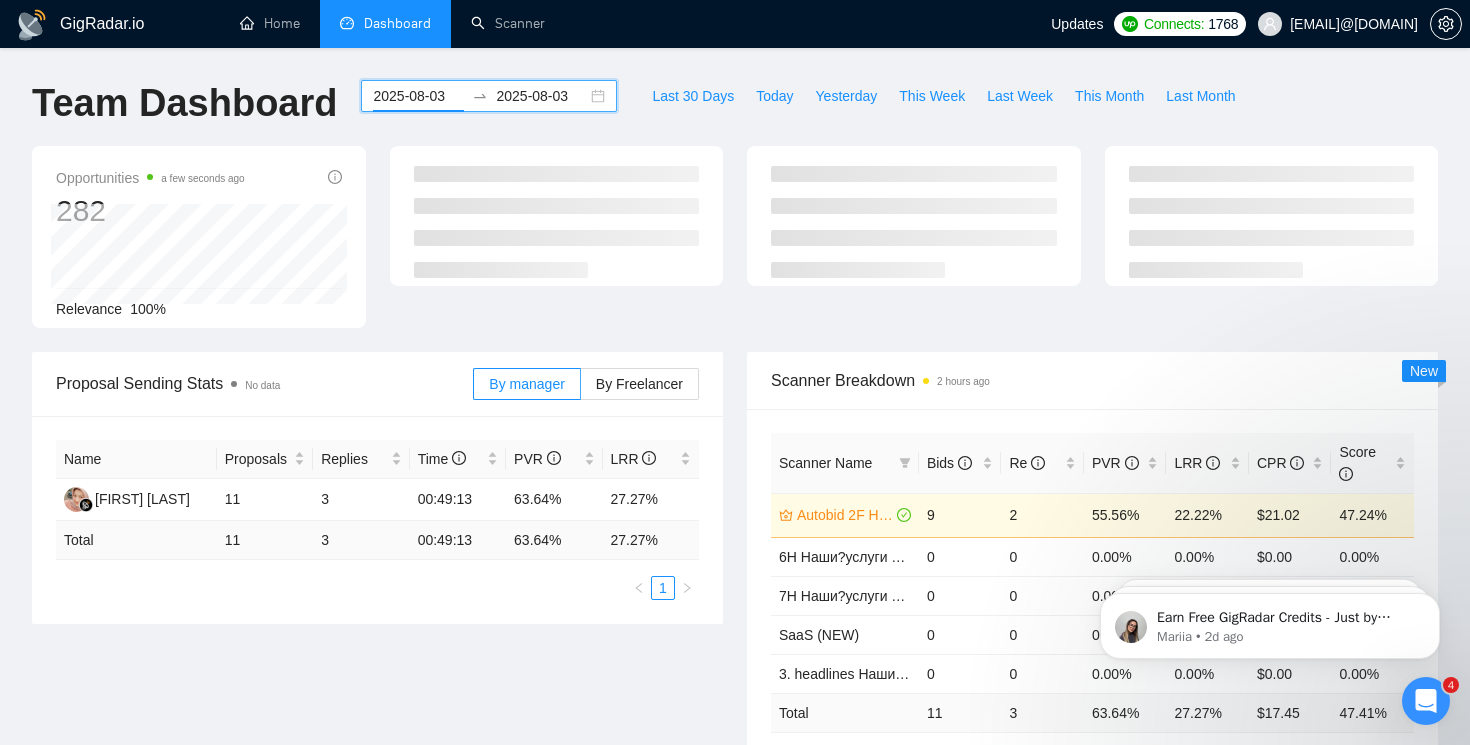 click on "2025-08-03" at bounding box center [541, 96] 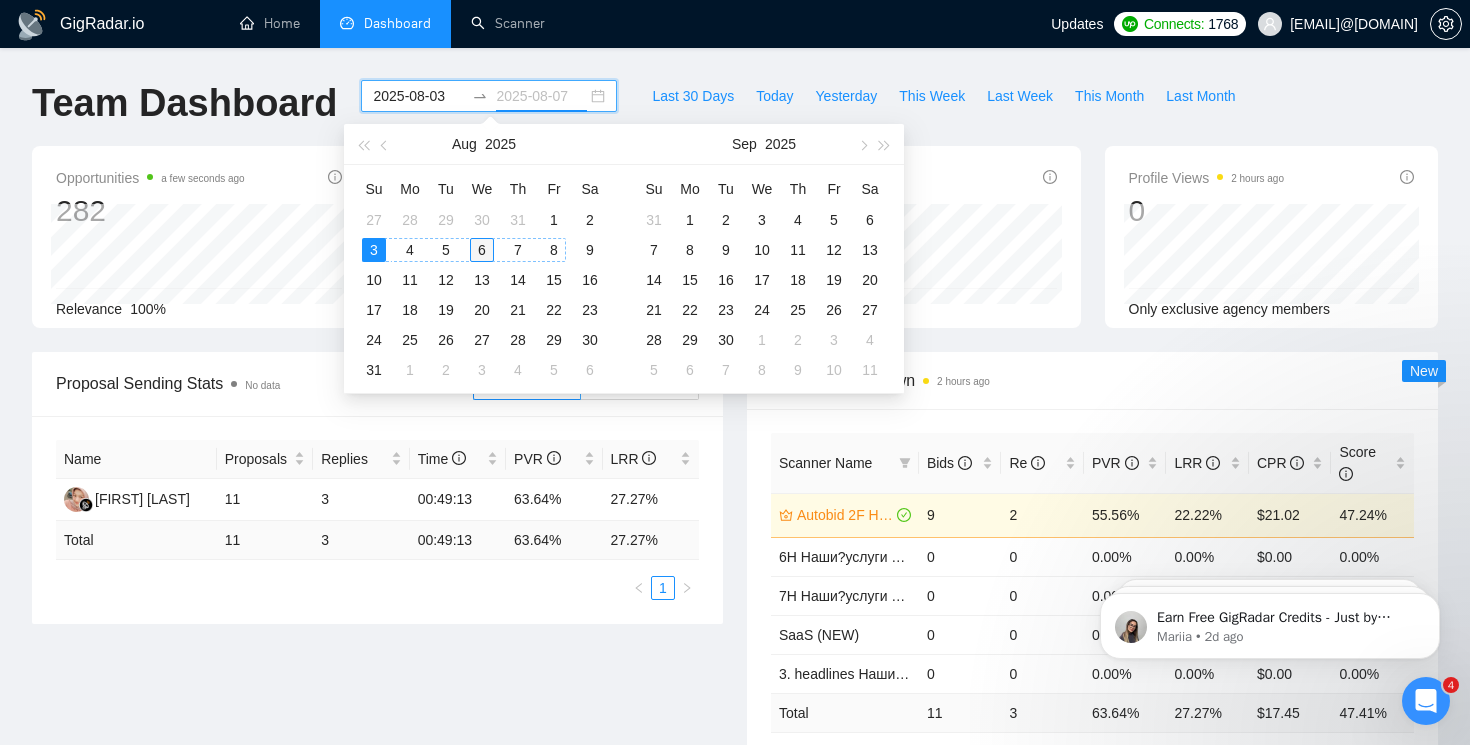 type on "2025-08-06" 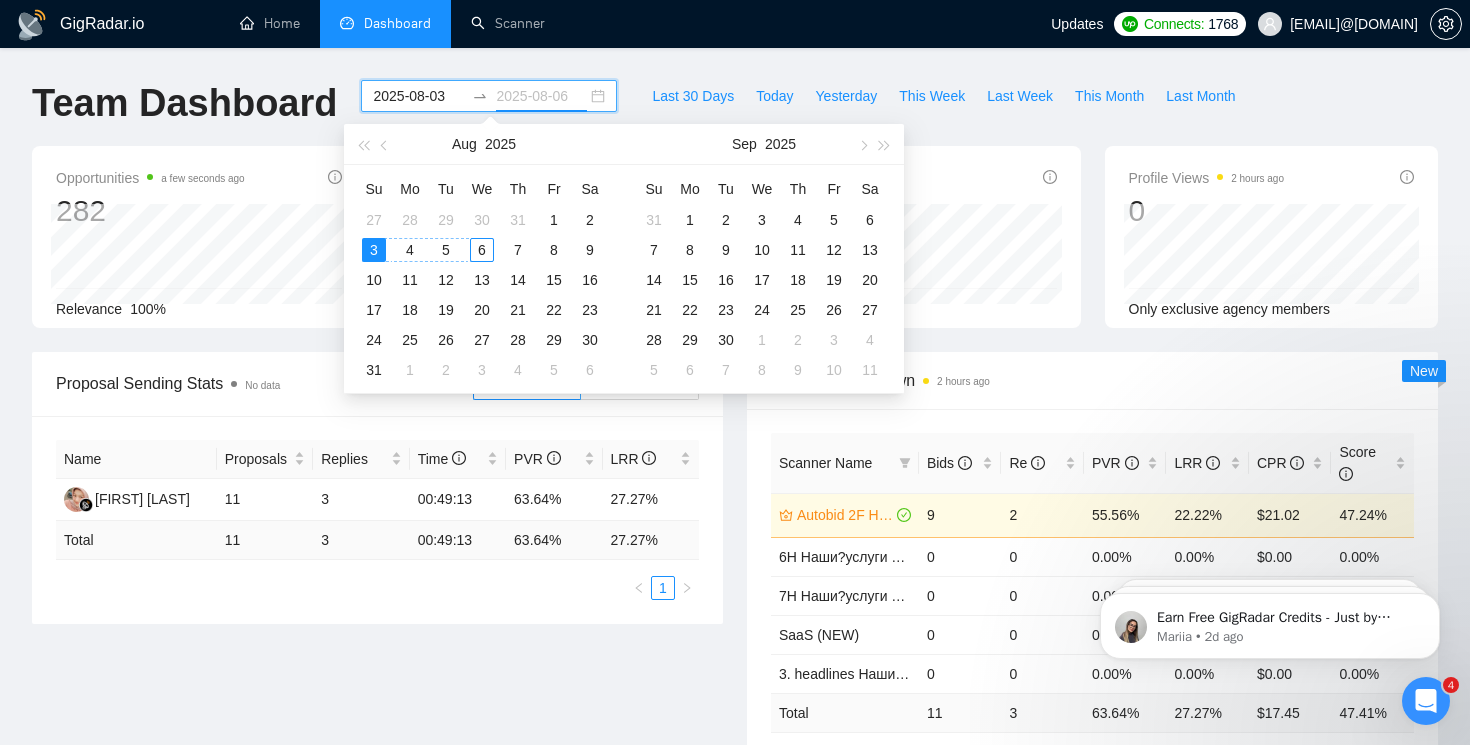 click on "6" at bounding box center [482, 250] 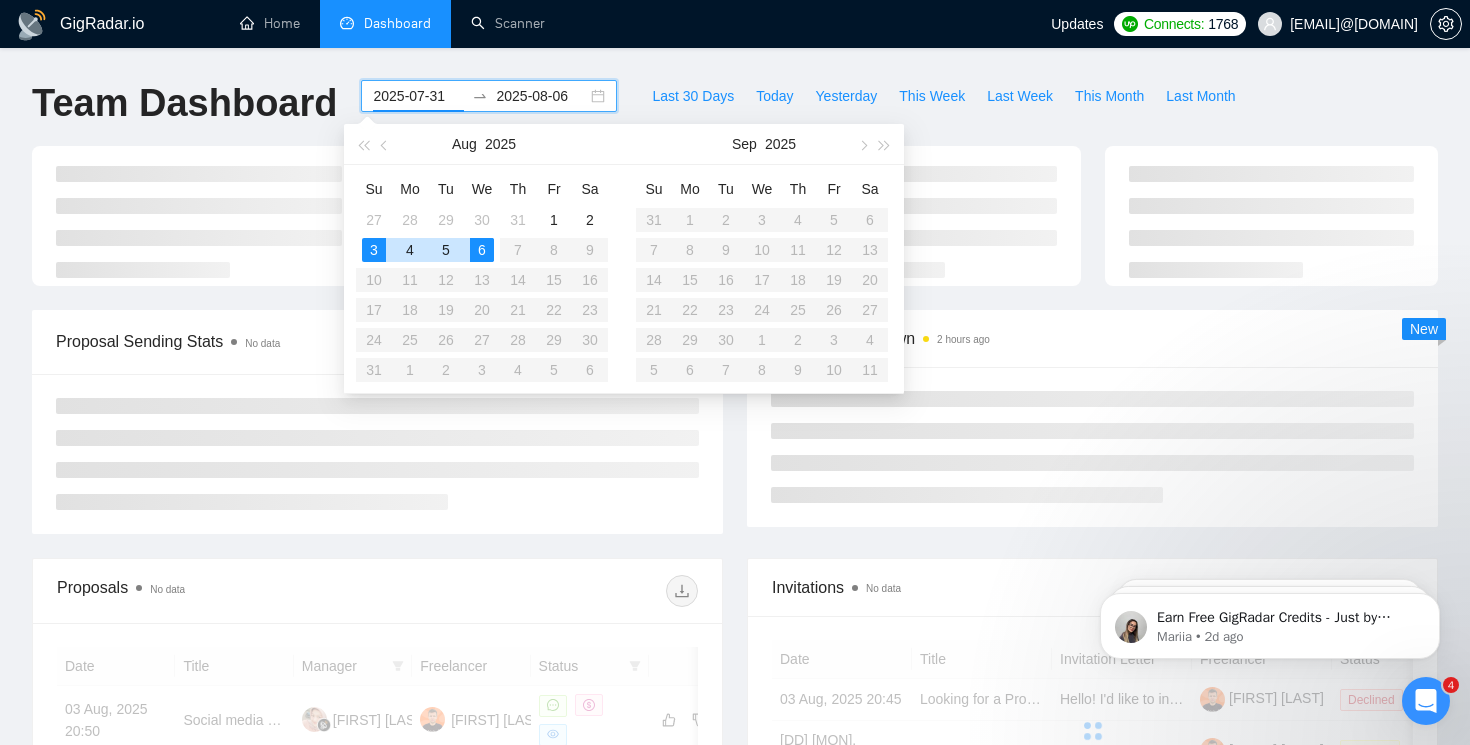 type on "2025-08-03" 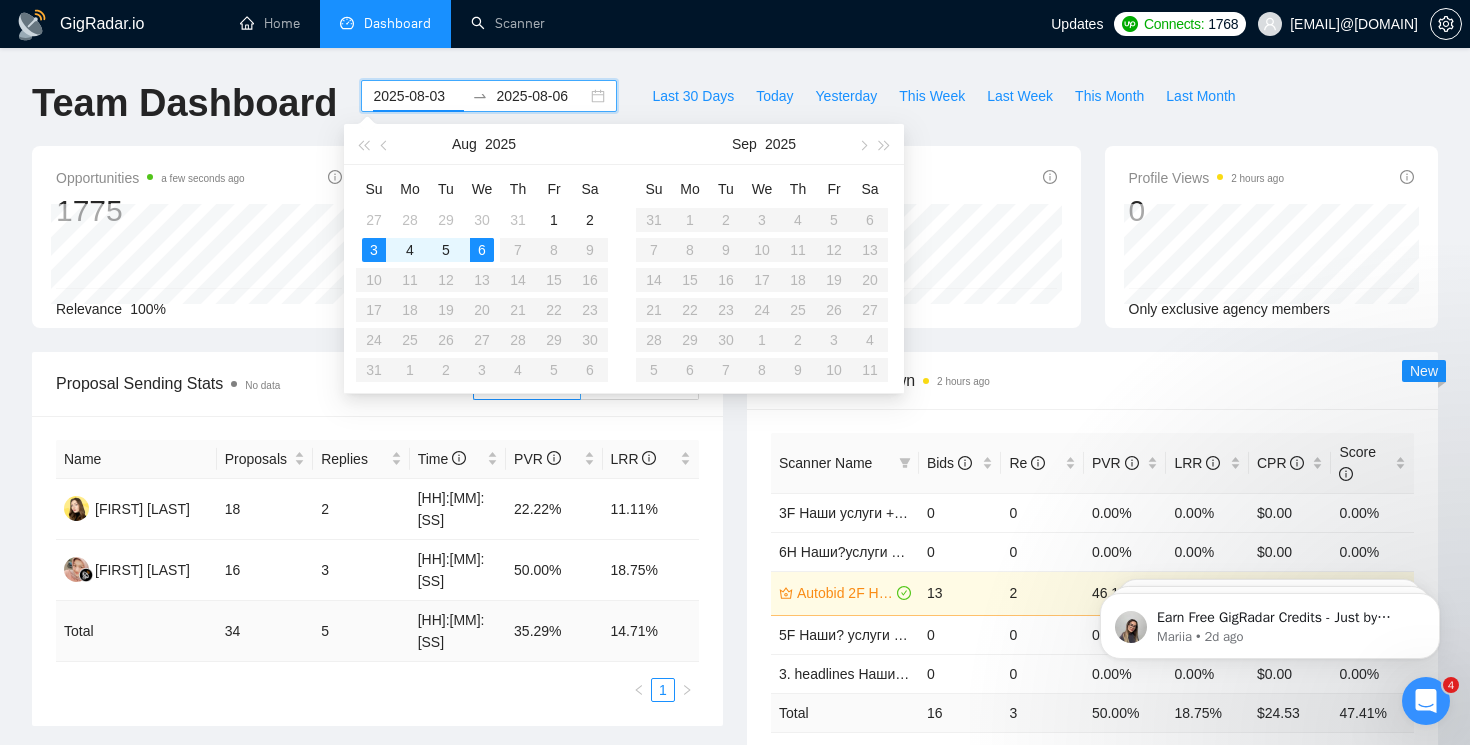 click on "Home Dashboard Scanner" at bounding box center (602, 24) 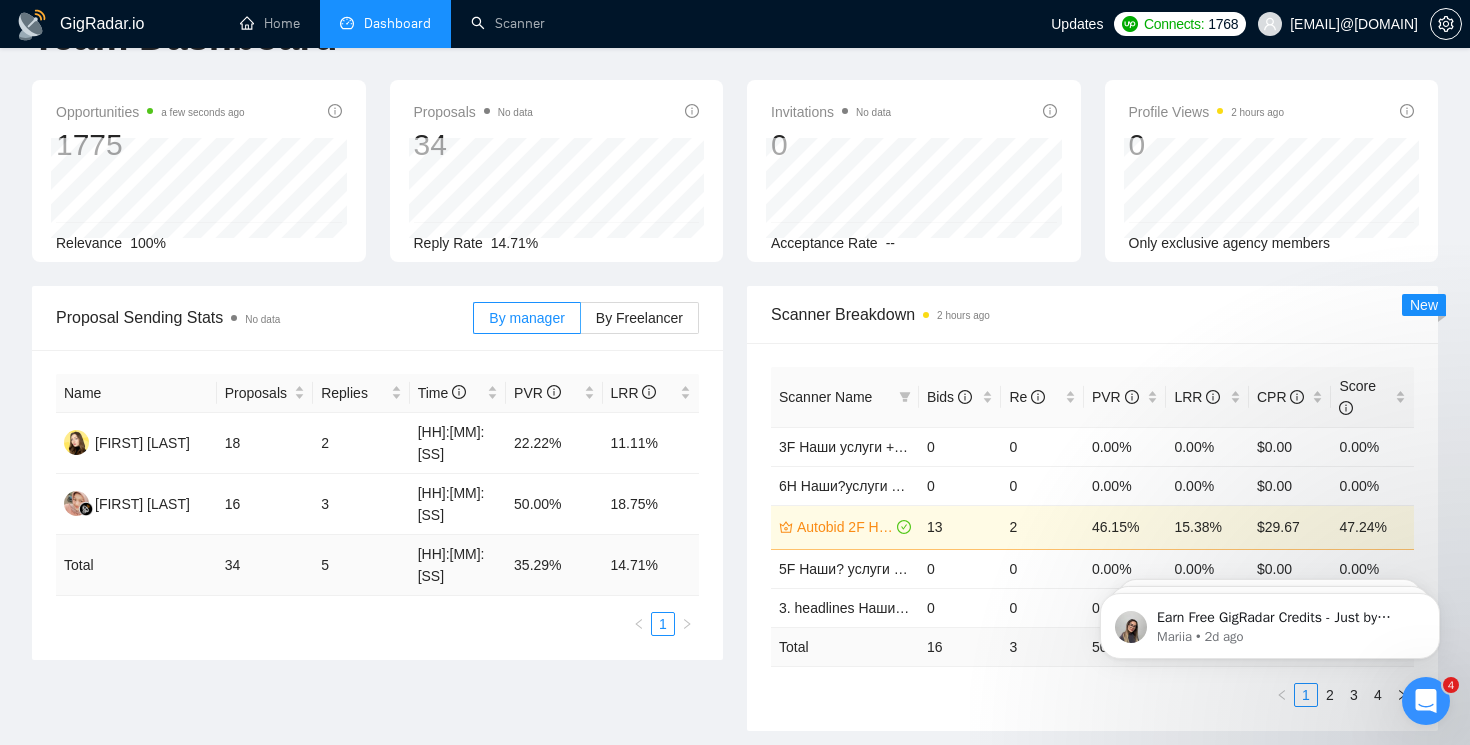 scroll, scrollTop: 70, scrollLeft: 0, axis: vertical 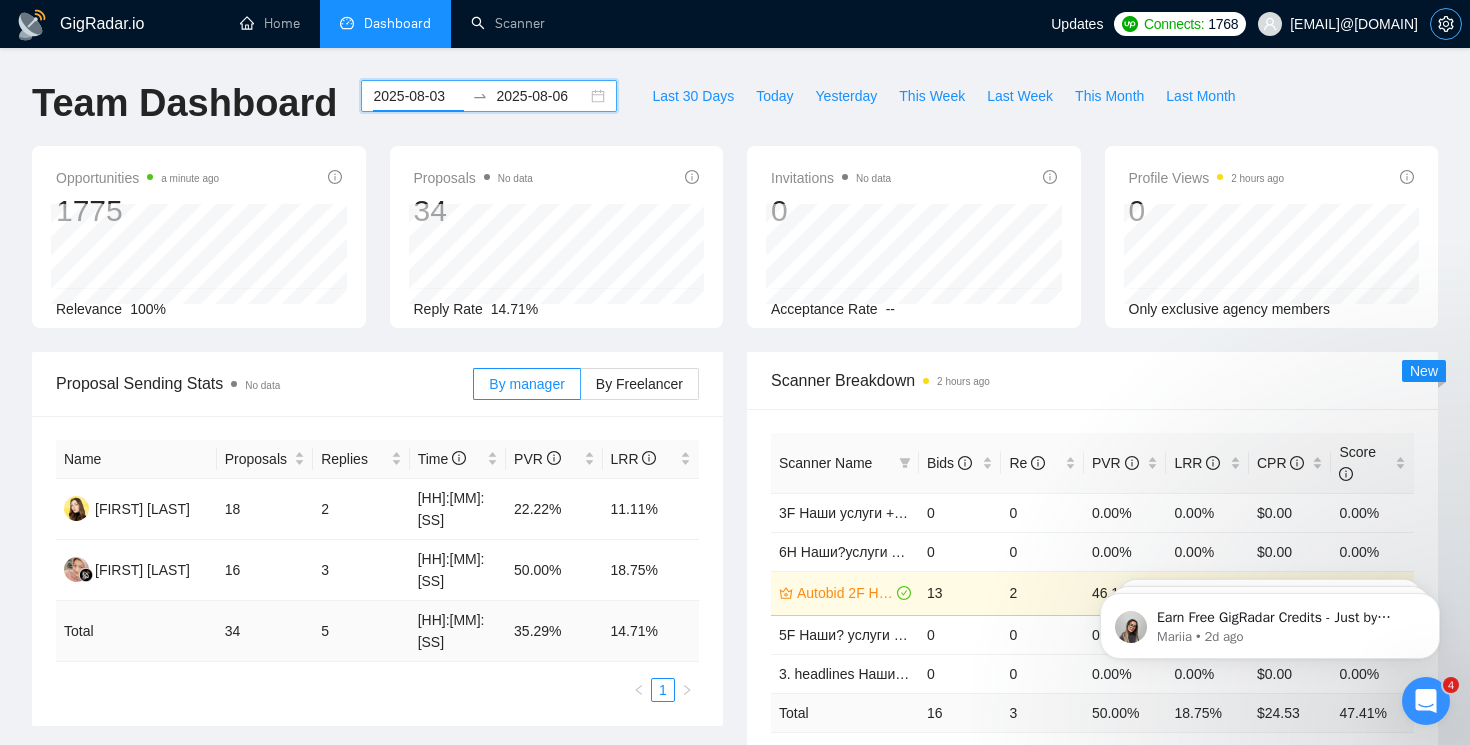 click 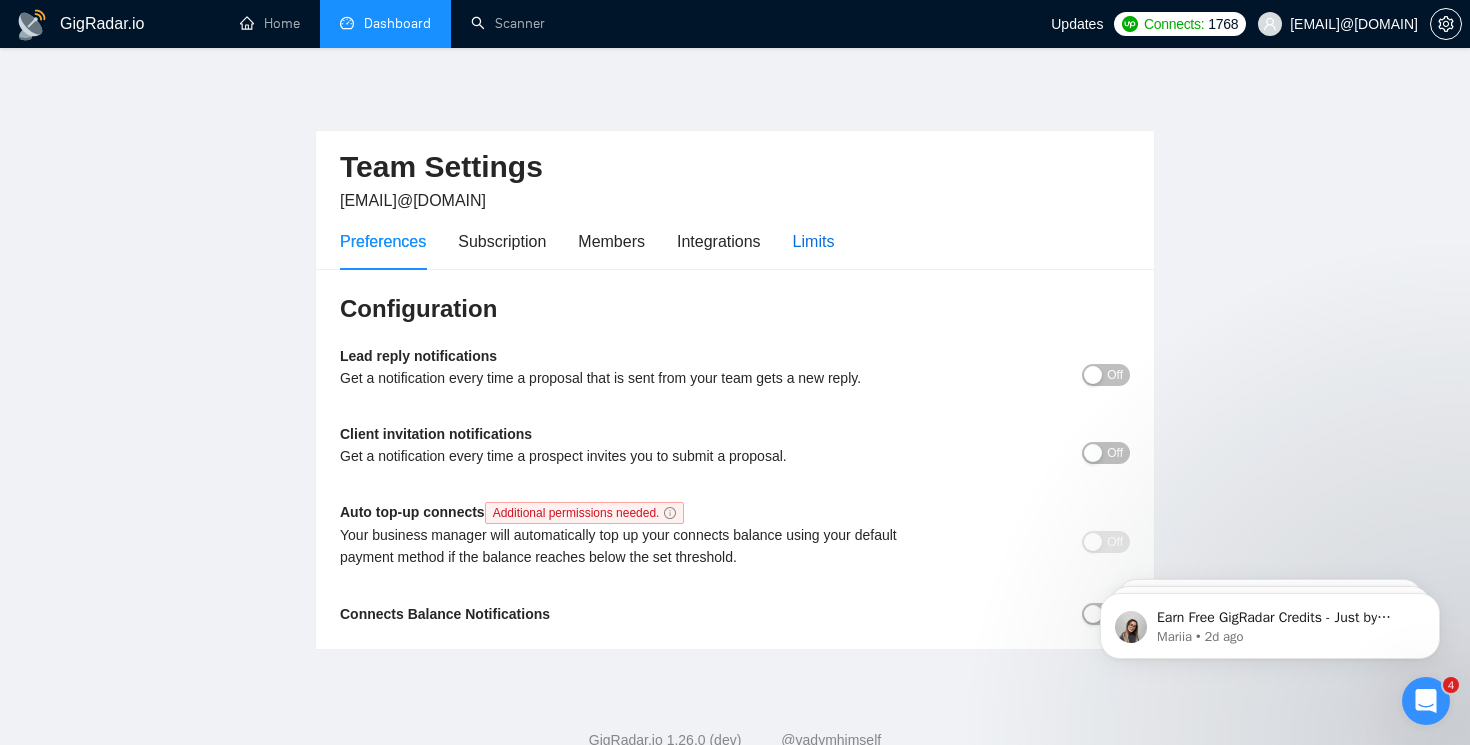 click on "Limits" at bounding box center [814, 241] 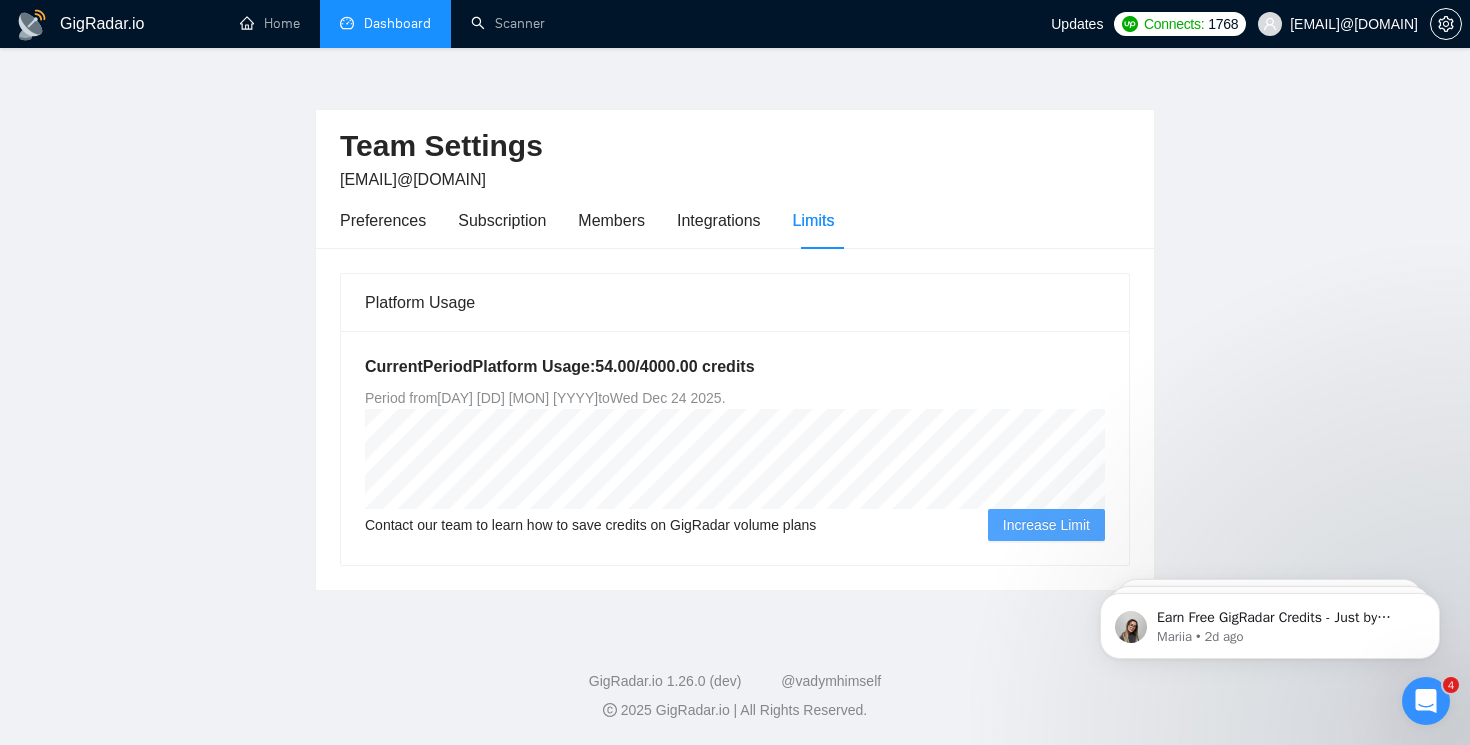 scroll, scrollTop: 0, scrollLeft: 0, axis: both 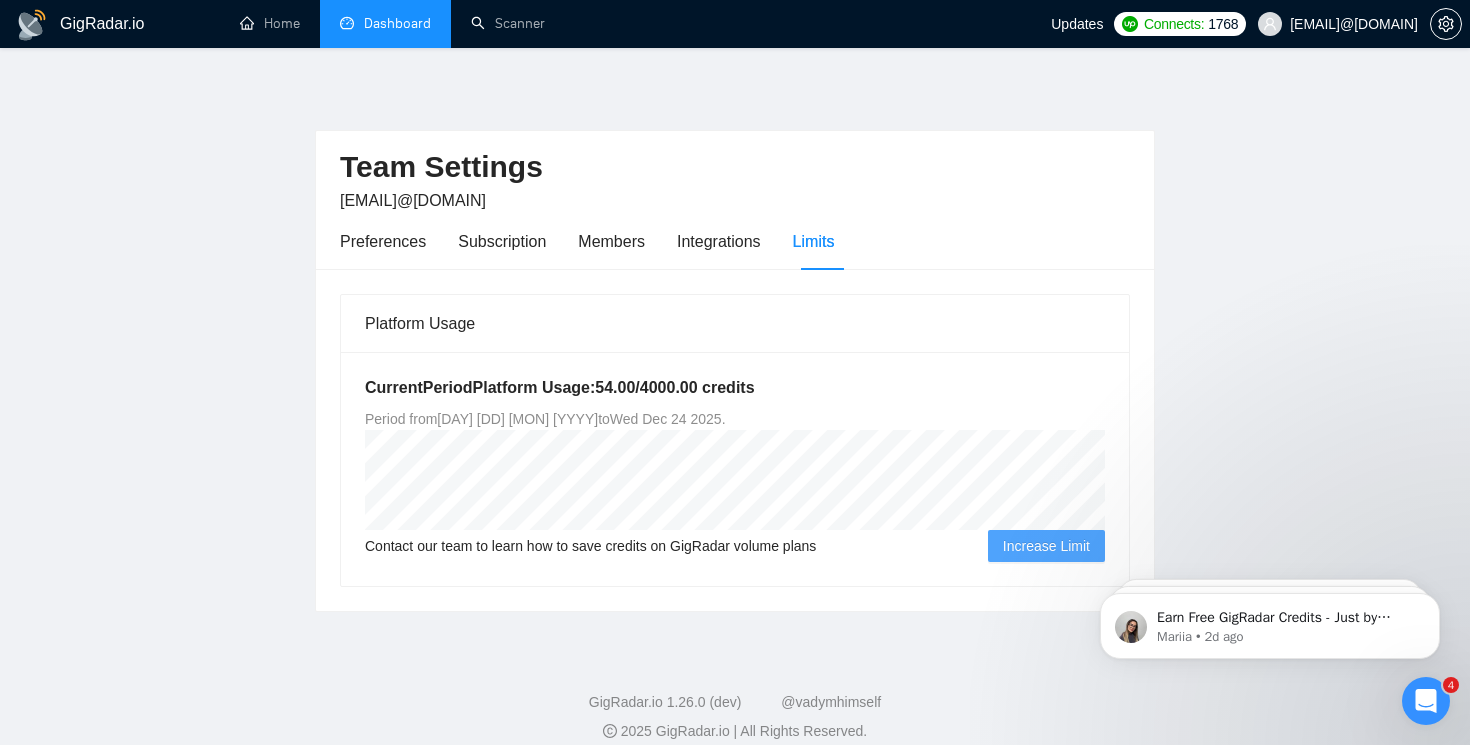 click on "Dashboard" at bounding box center [385, 23] 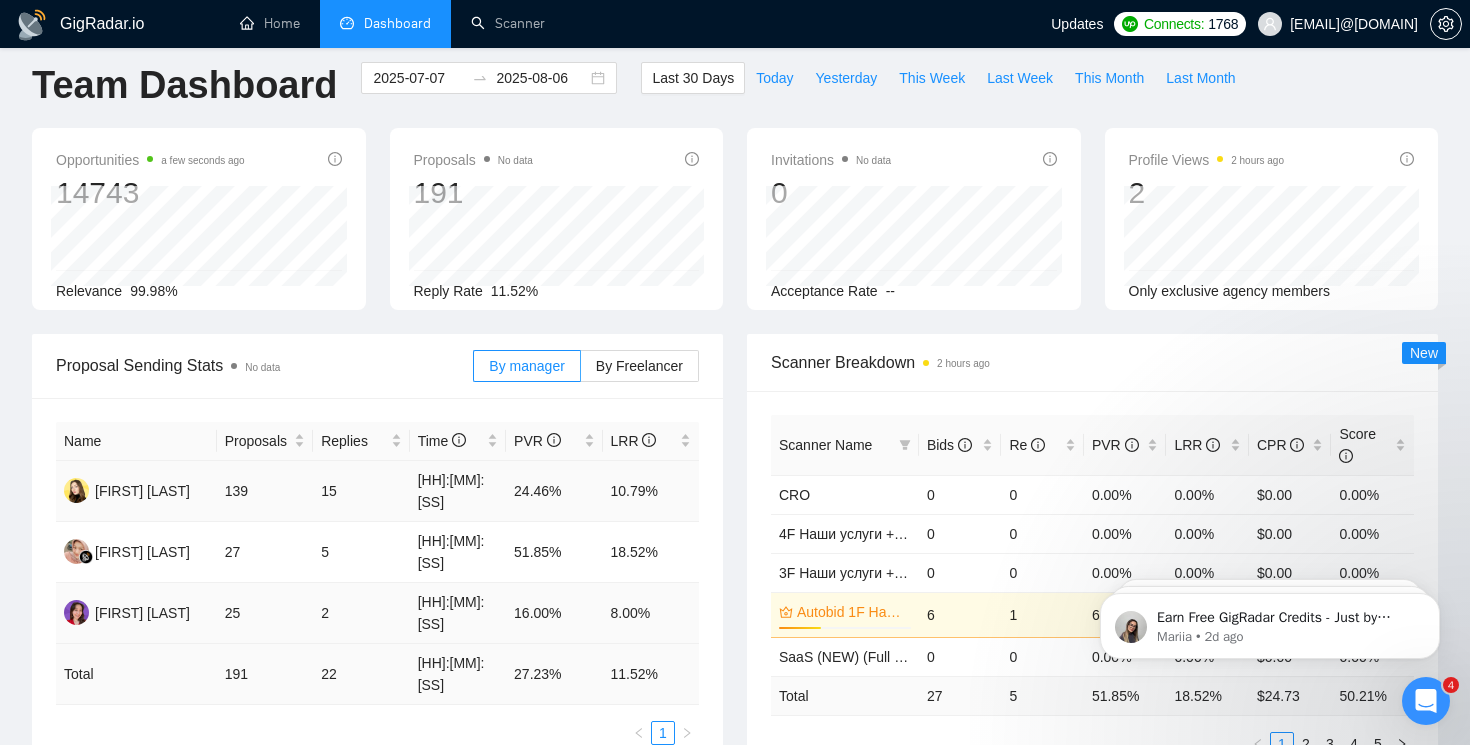 scroll, scrollTop: 0, scrollLeft: 0, axis: both 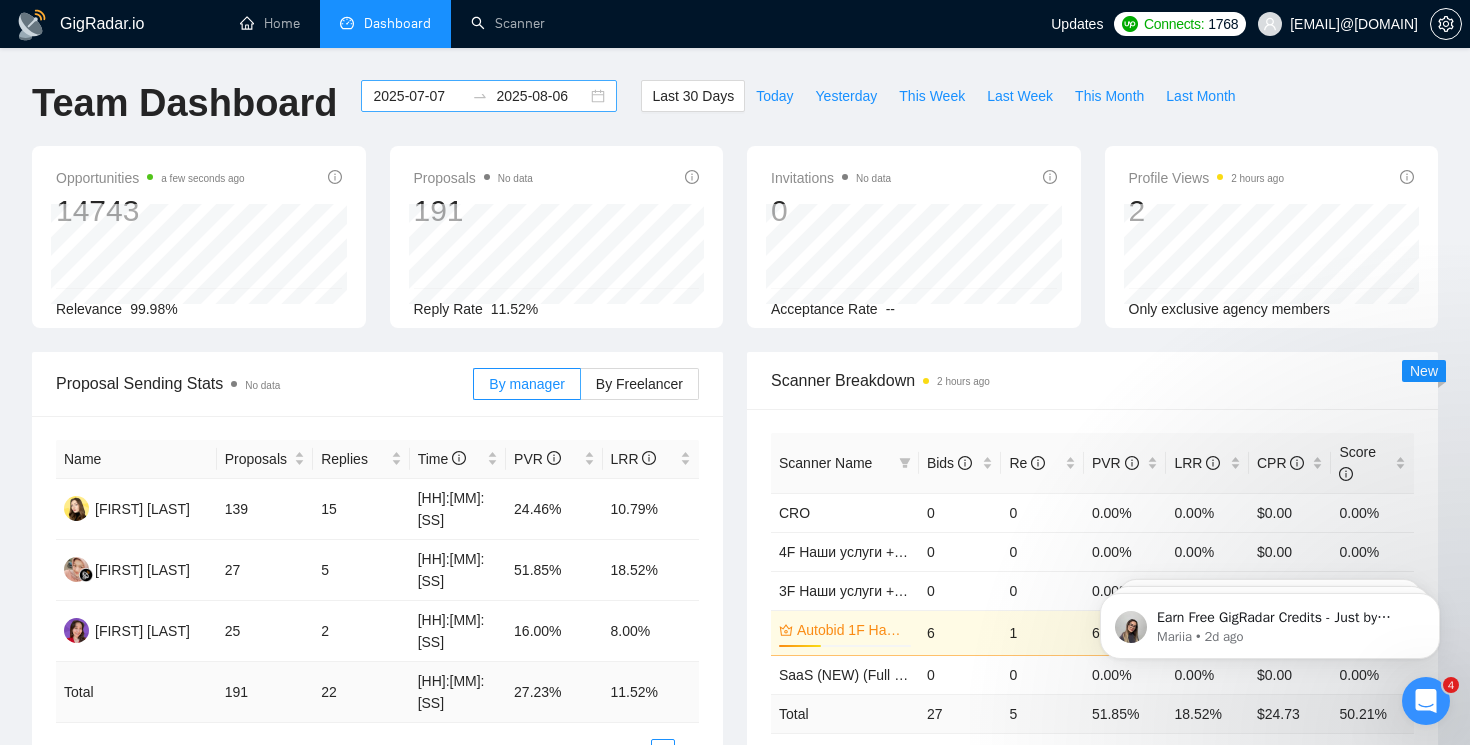 click on "2025-07-07" at bounding box center (418, 96) 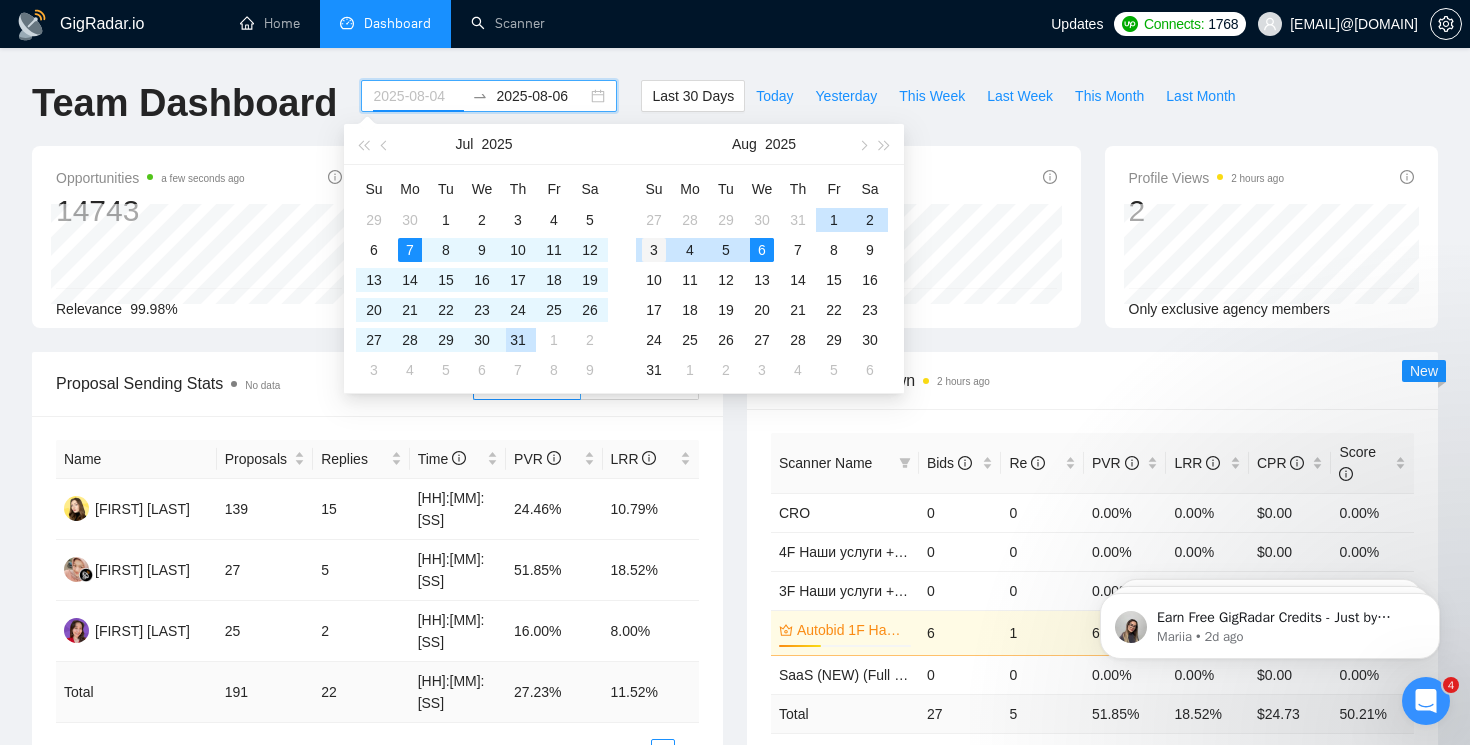 type on "2025-08-03" 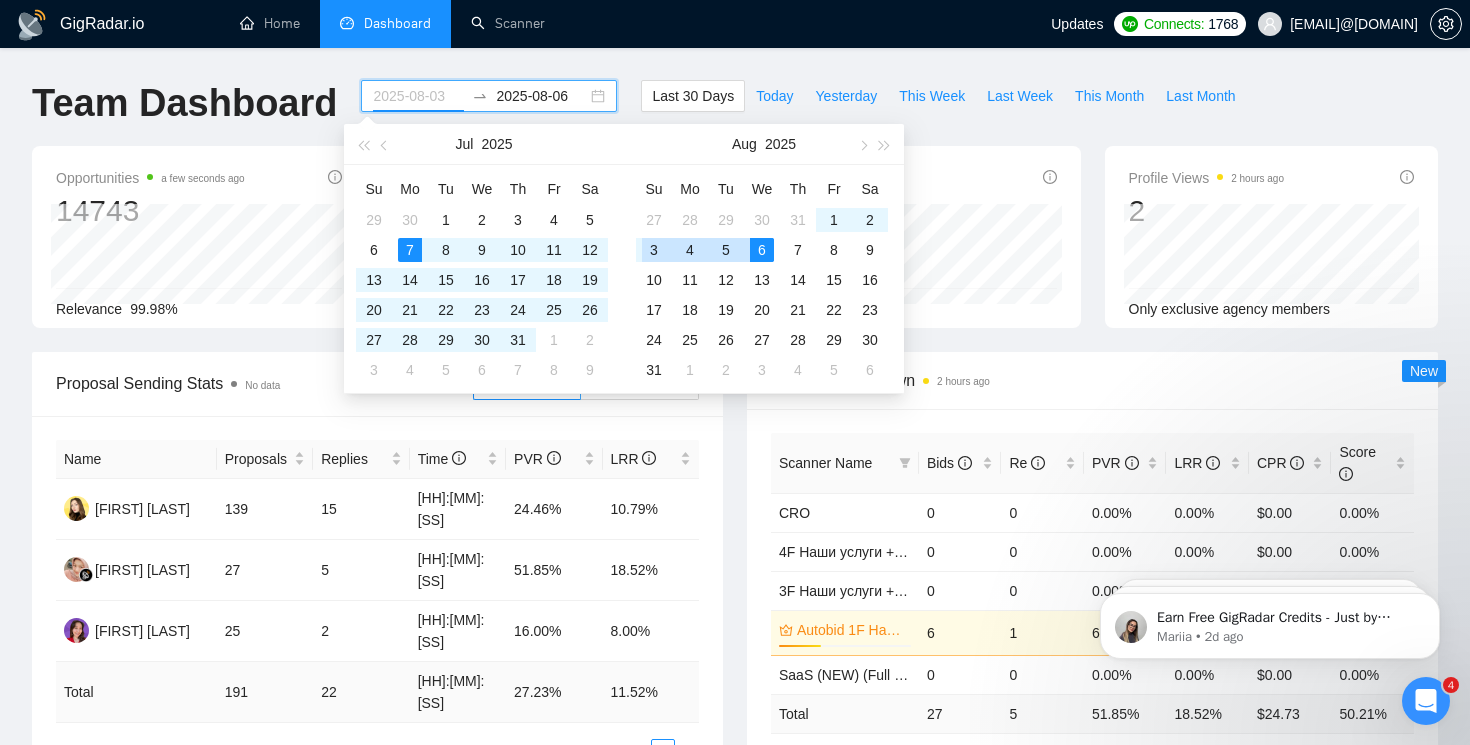 click on "3" at bounding box center [654, 250] 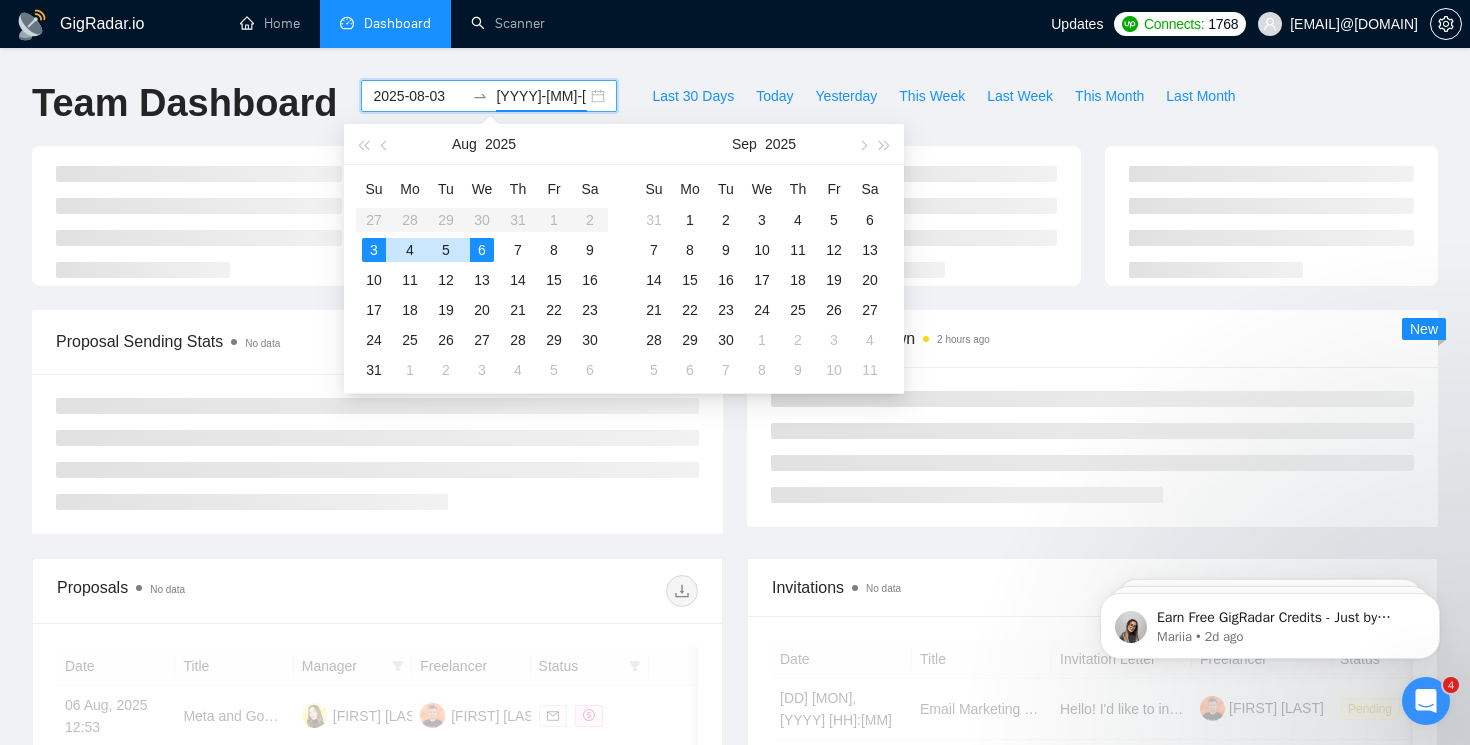 type on "2025-08-06" 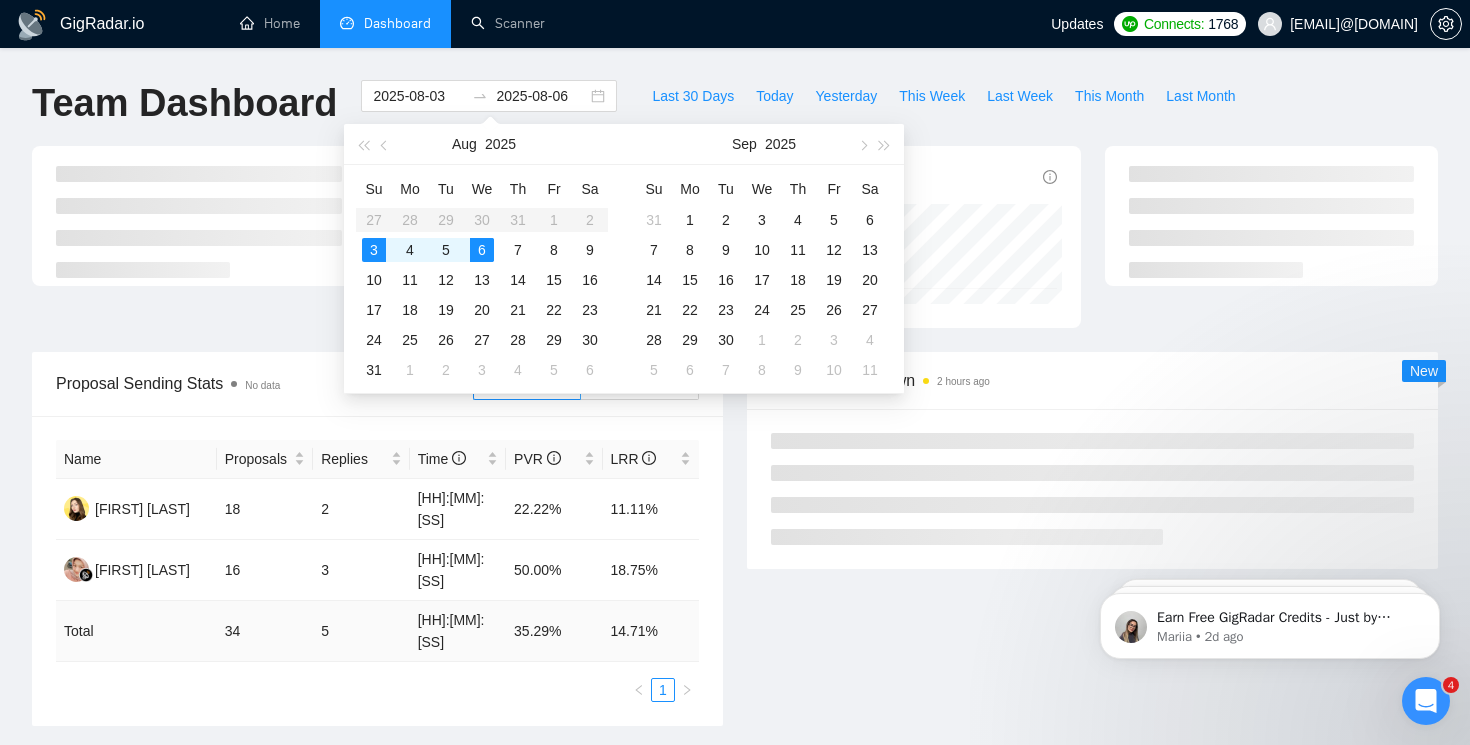 click on "Name Proposals Replies Time   PVR   LRR   Valeryia Malevich 18 2 11:25:51 22.22% 11.11% Alpia Alpia 16 3 00:38:54 50.00% 18.75% Total 34 5 06:21:24 35.29 % 14.71 % 1" at bounding box center [377, 571] 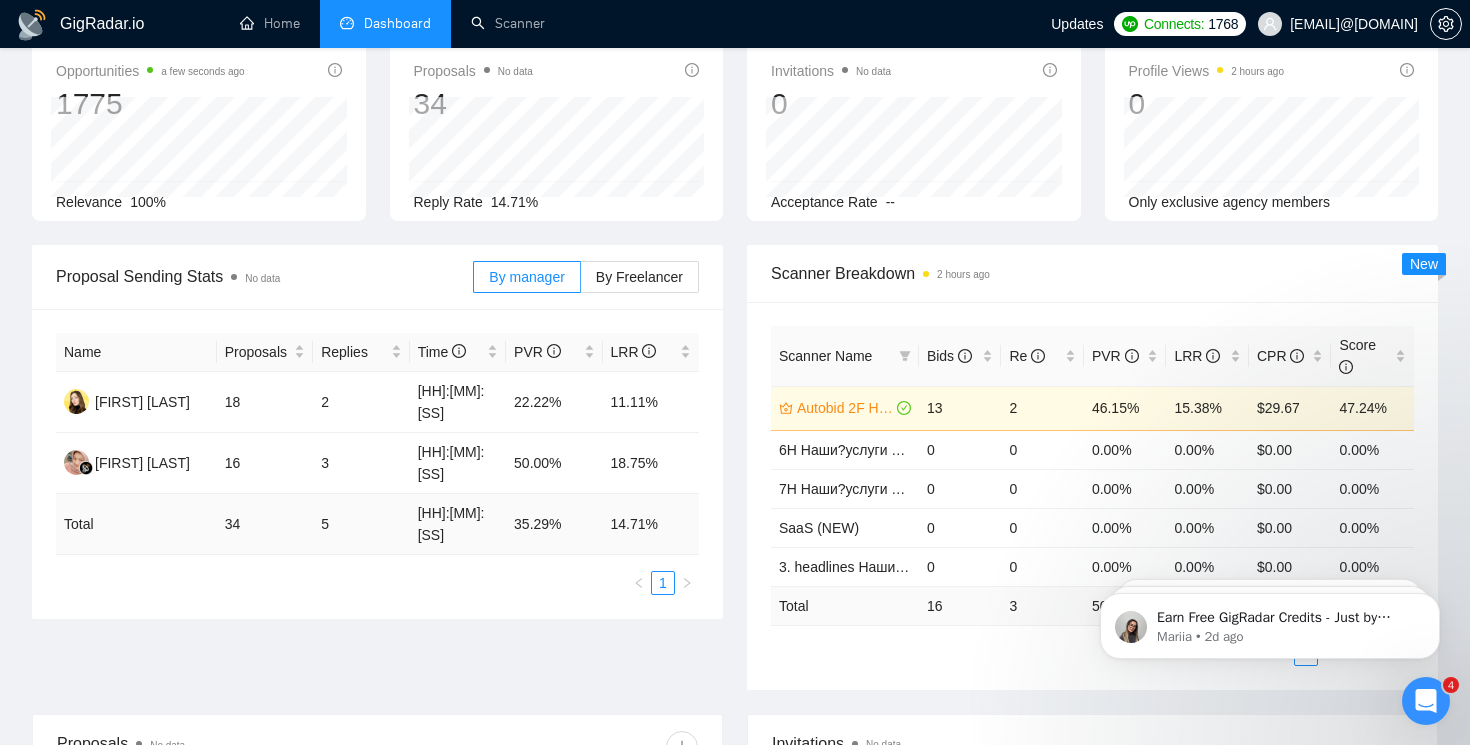 scroll, scrollTop: 0, scrollLeft: 0, axis: both 